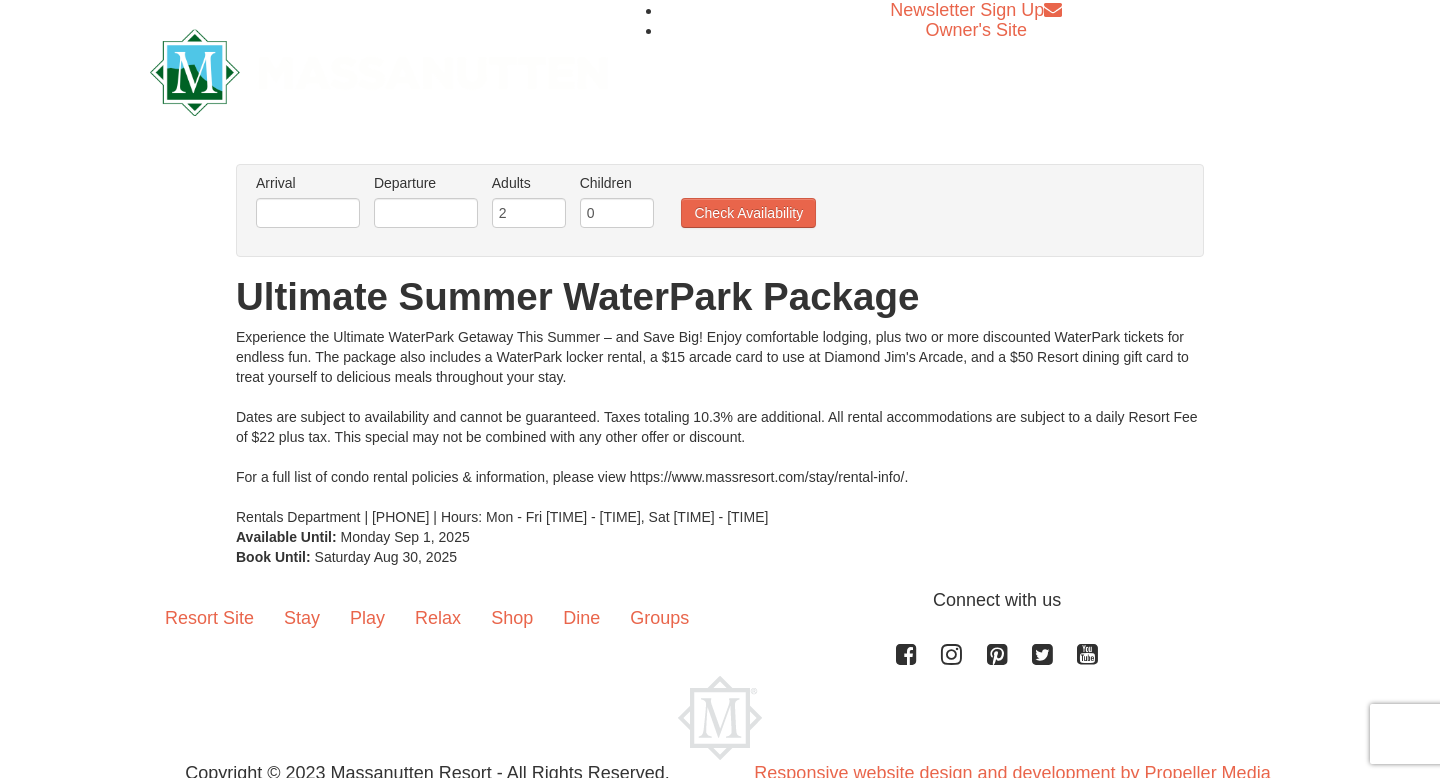 scroll, scrollTop: 0, scrollLeft: 0, axis: both 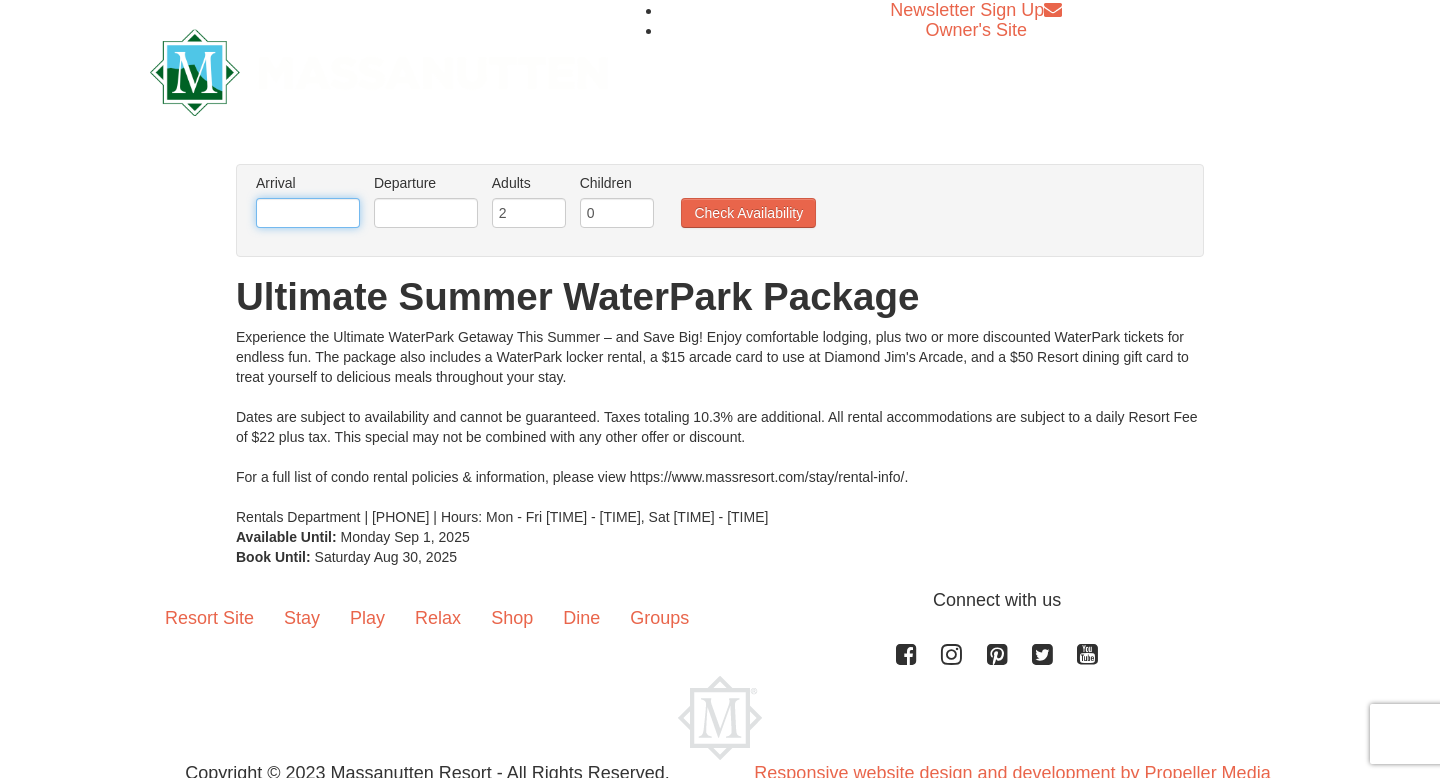 click at bounding box center [308, 213] 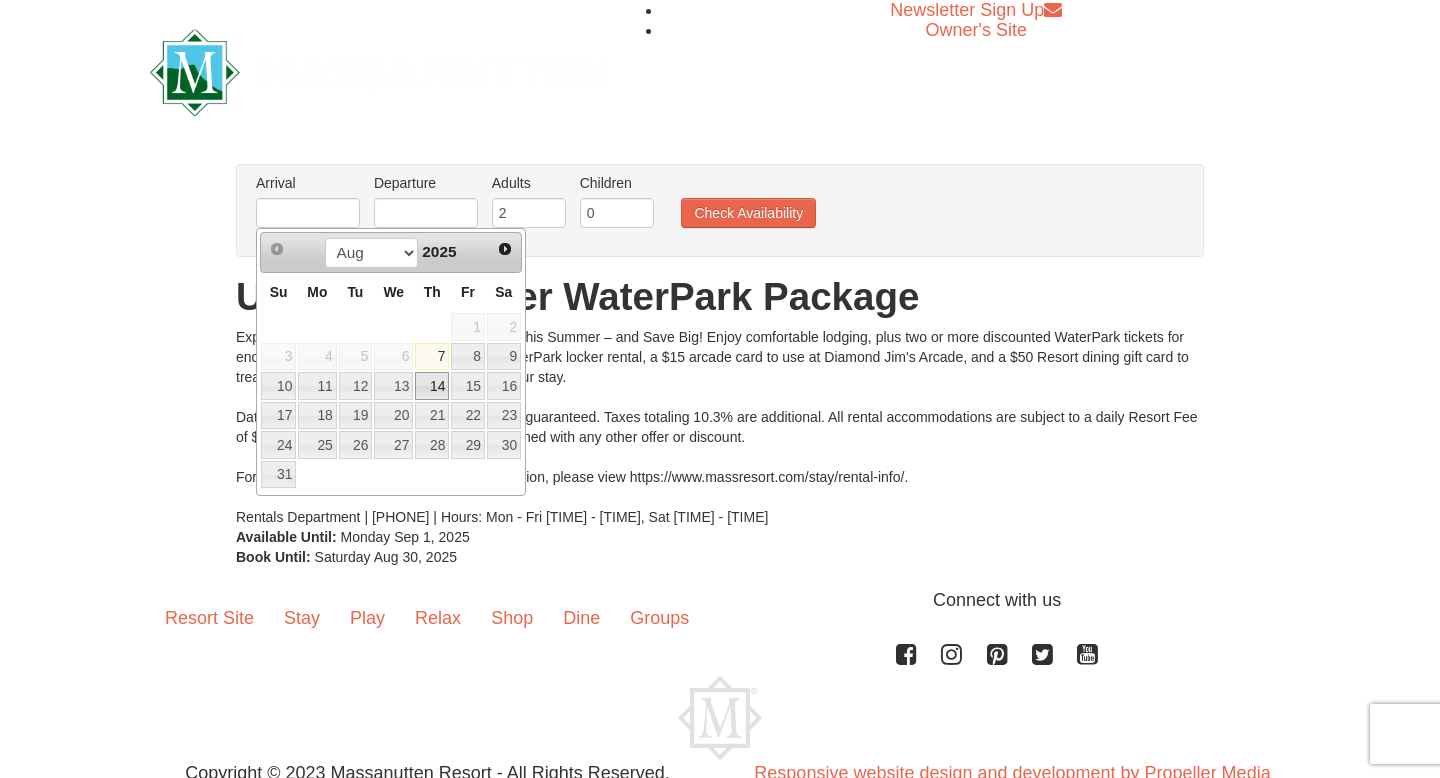 click on "14" at bounding box center [432, 386] 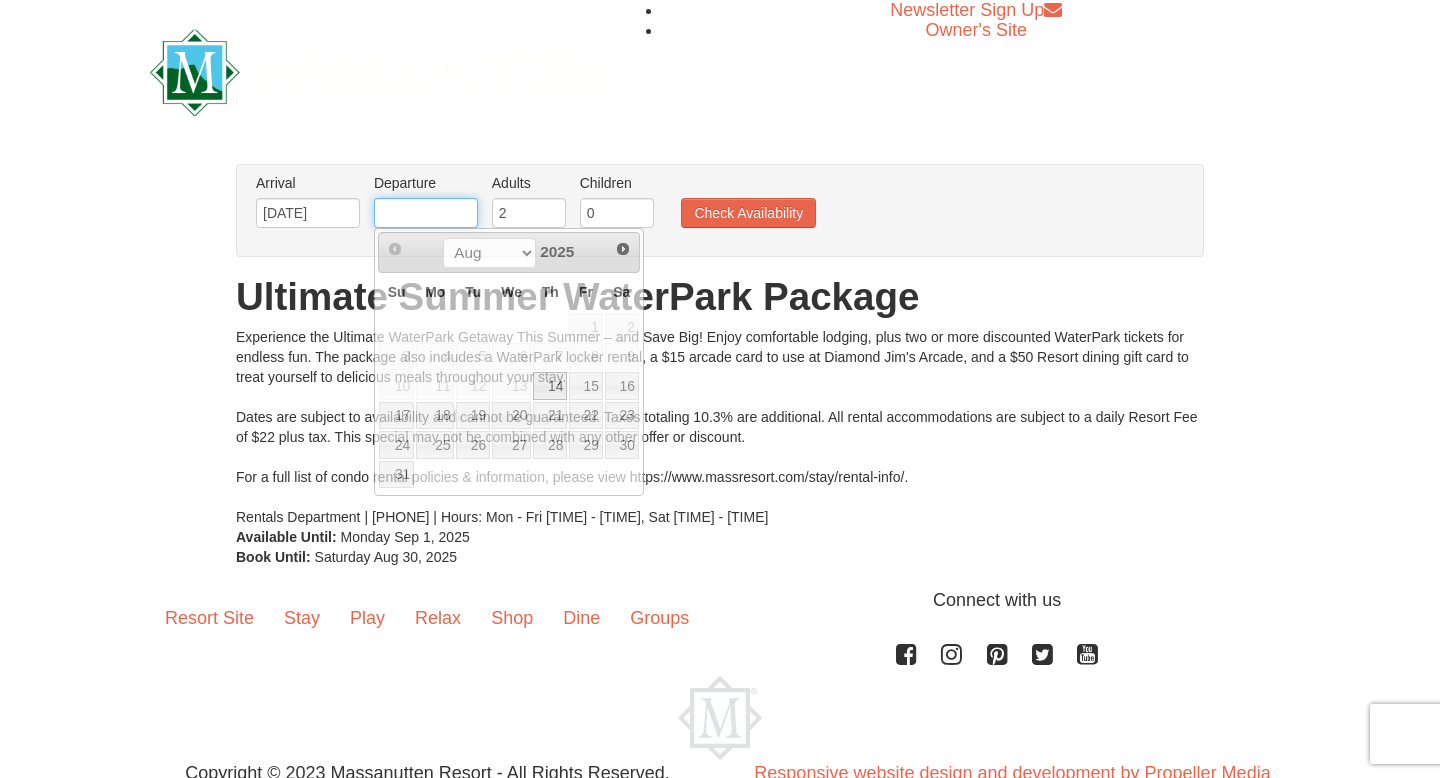click at bounding box center (426, 213) 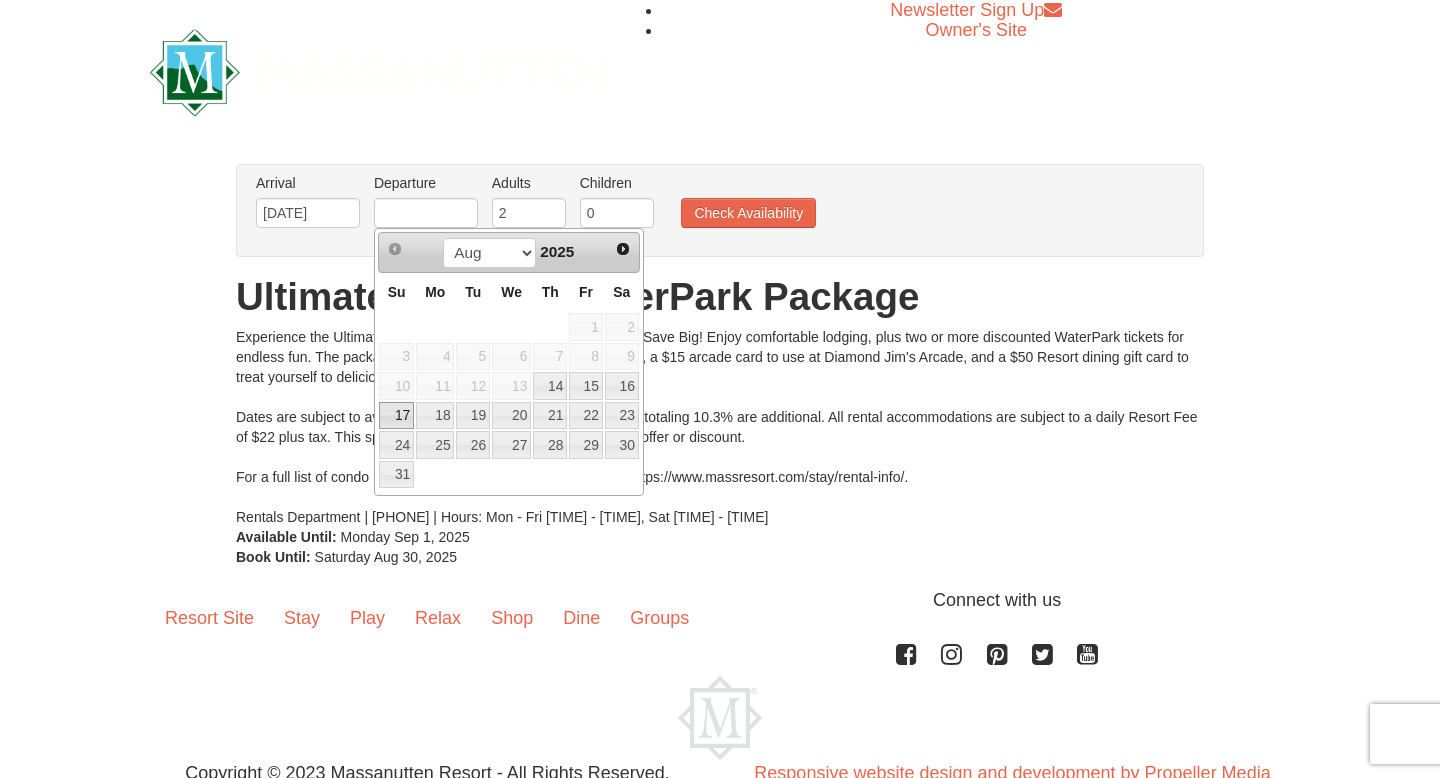 click on "17" at bounding box center [396, 416] 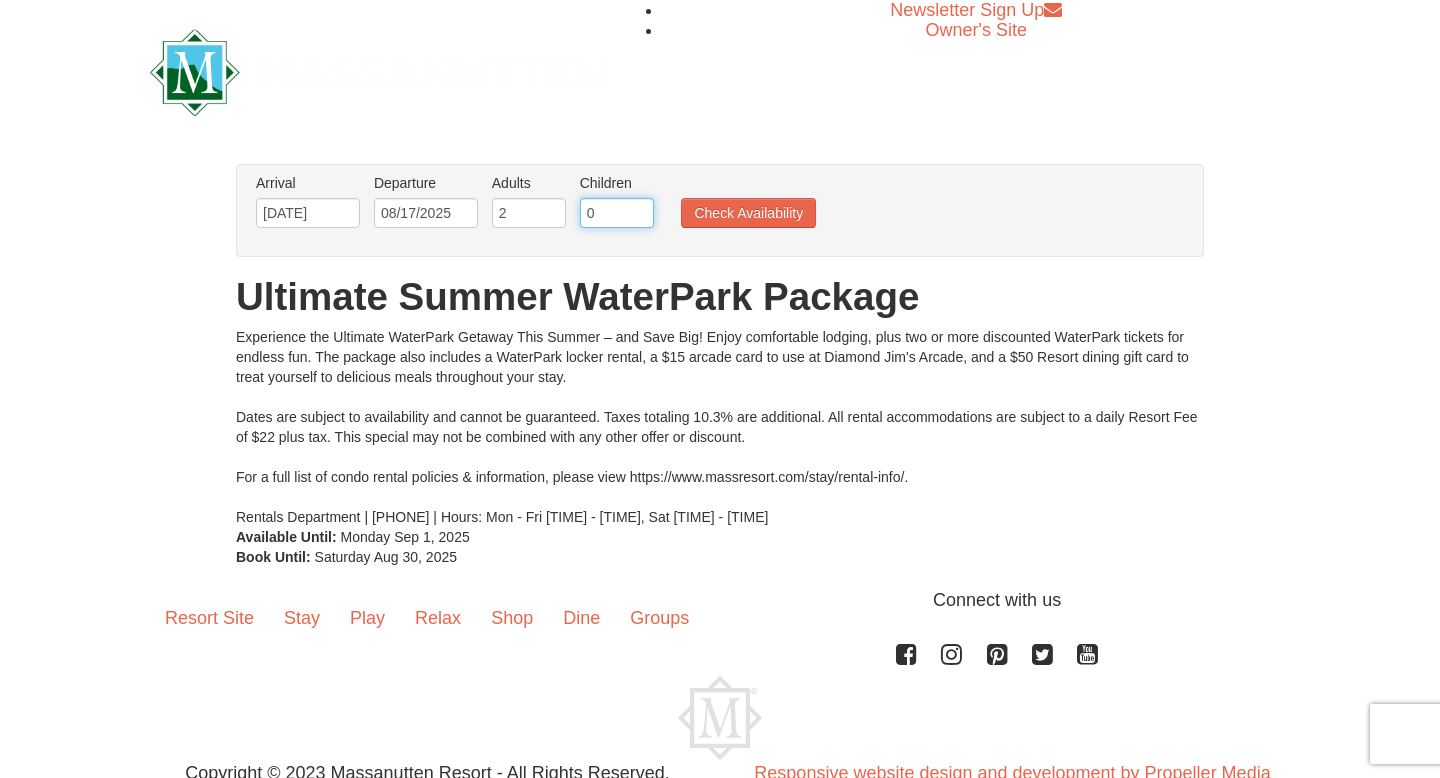 click on "0" at bounding box center (617, 213) 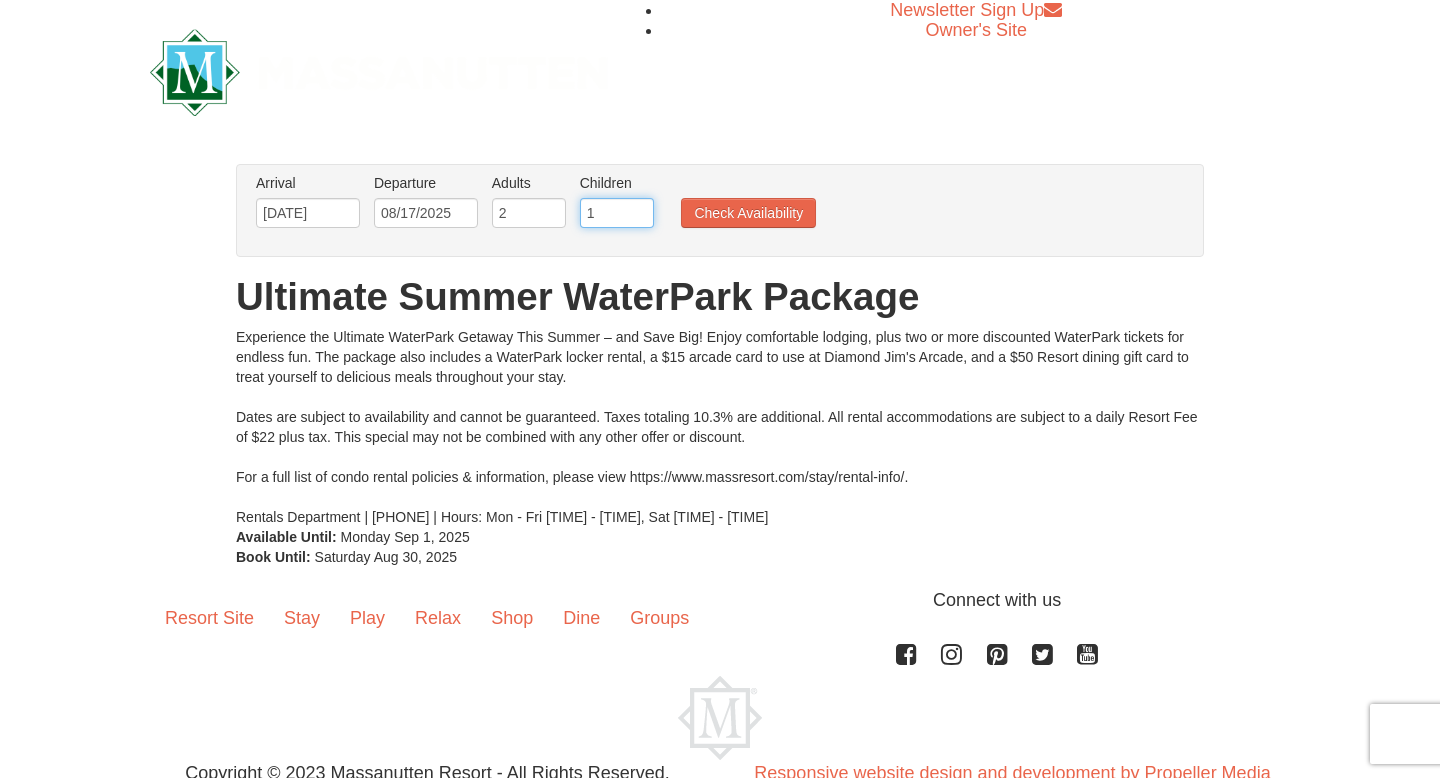 type on "1" 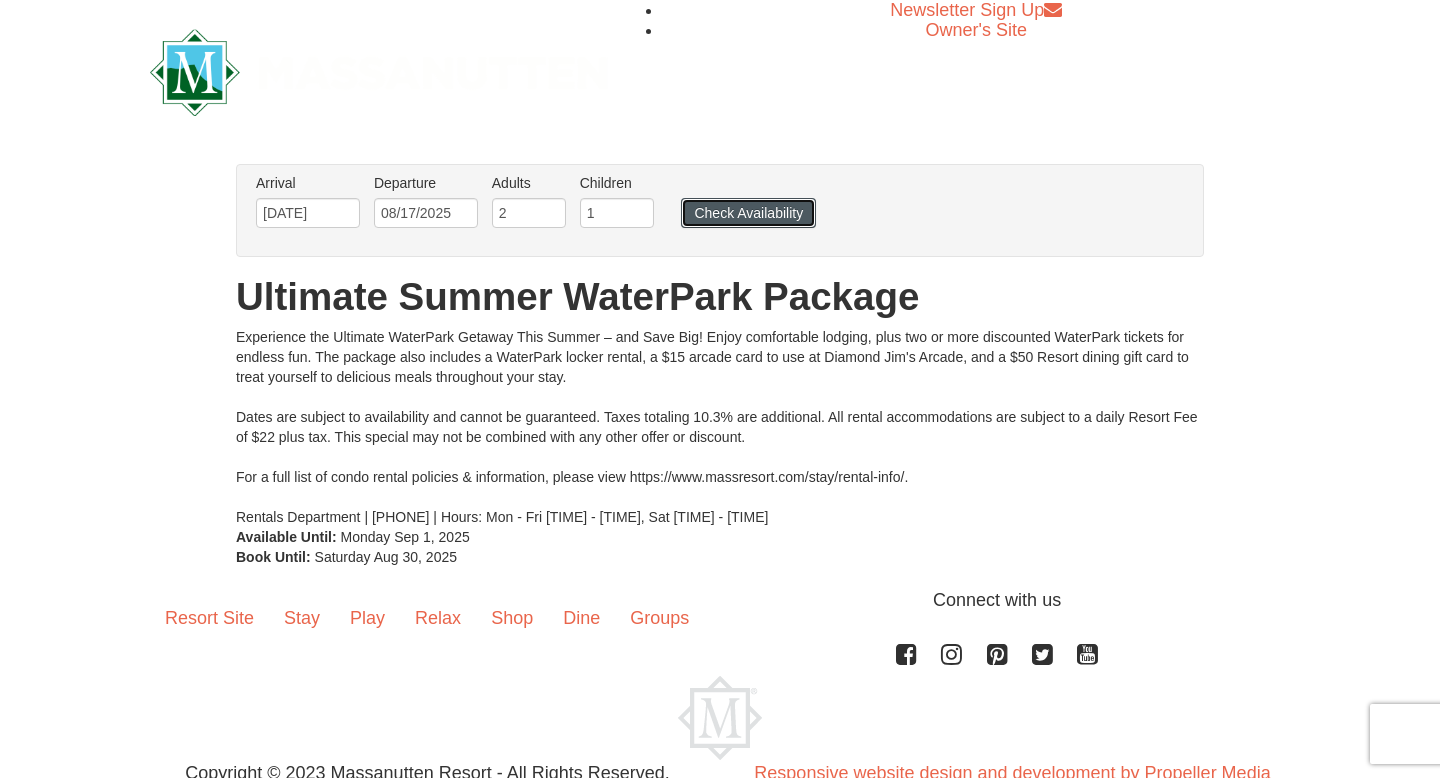 click on "Check Availability" at bounding box center [748, 213] 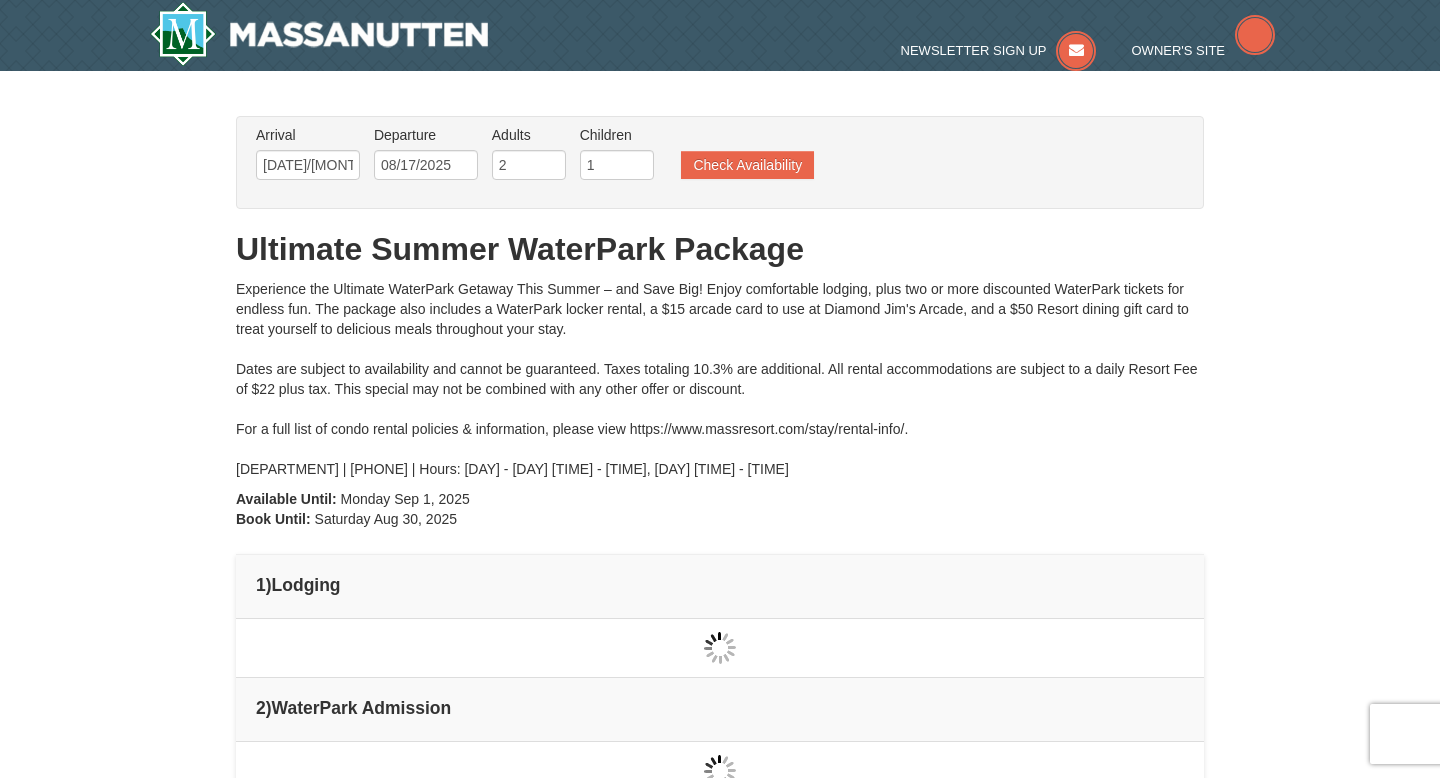 scroll, scrollTop: 0, scrollLeft: 0, axis: both 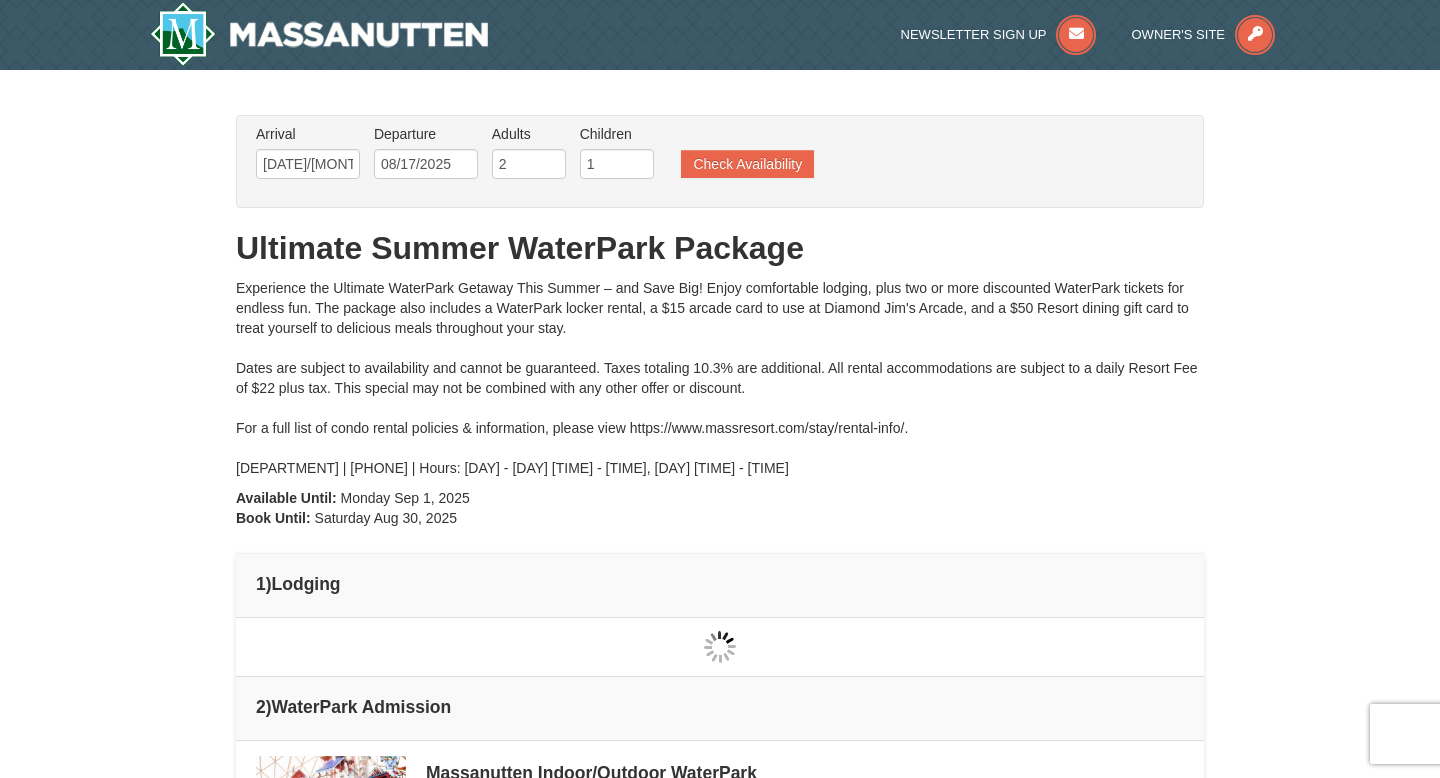 type on "[DATE]/[MONTH]/[YEAR]" 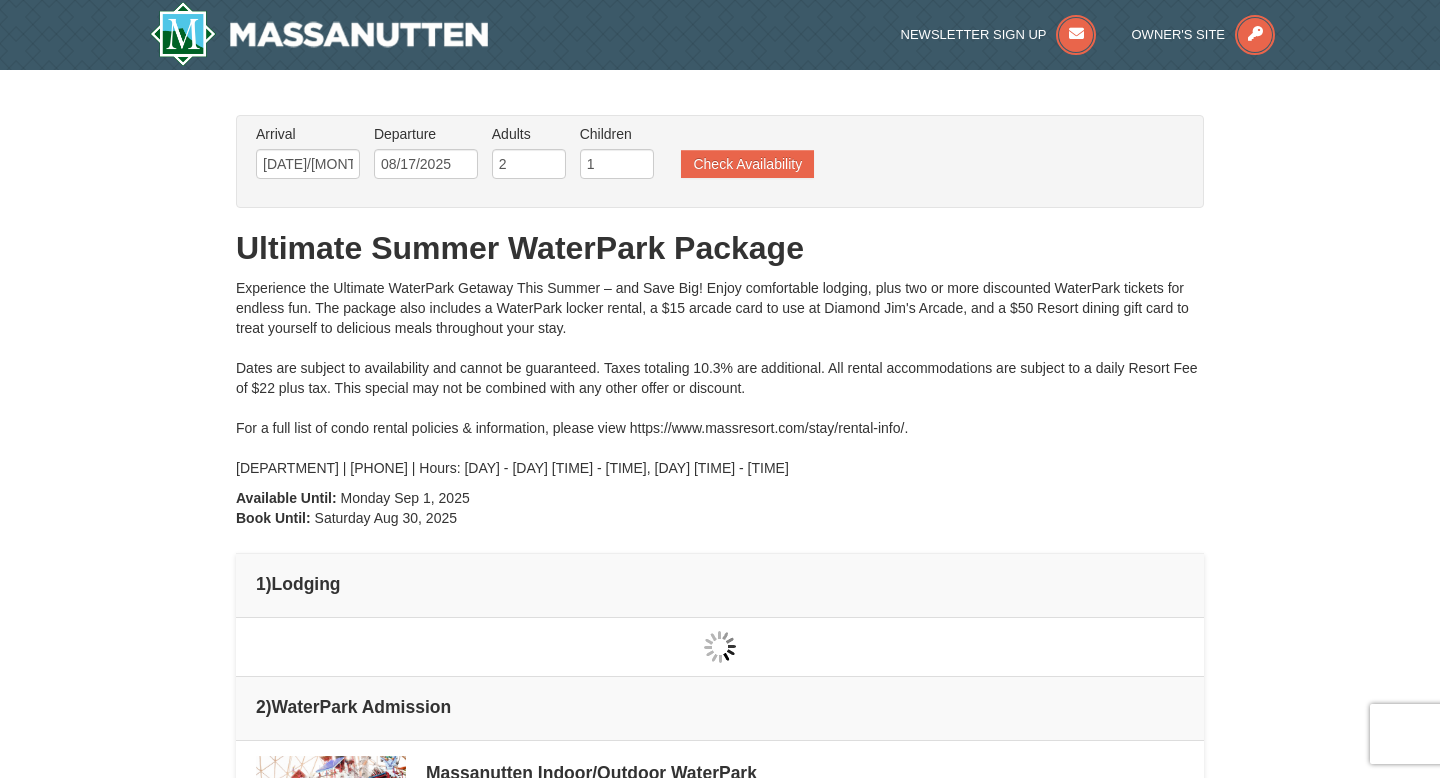 type on "[DATE]/[MONTH]/[YEAR]" 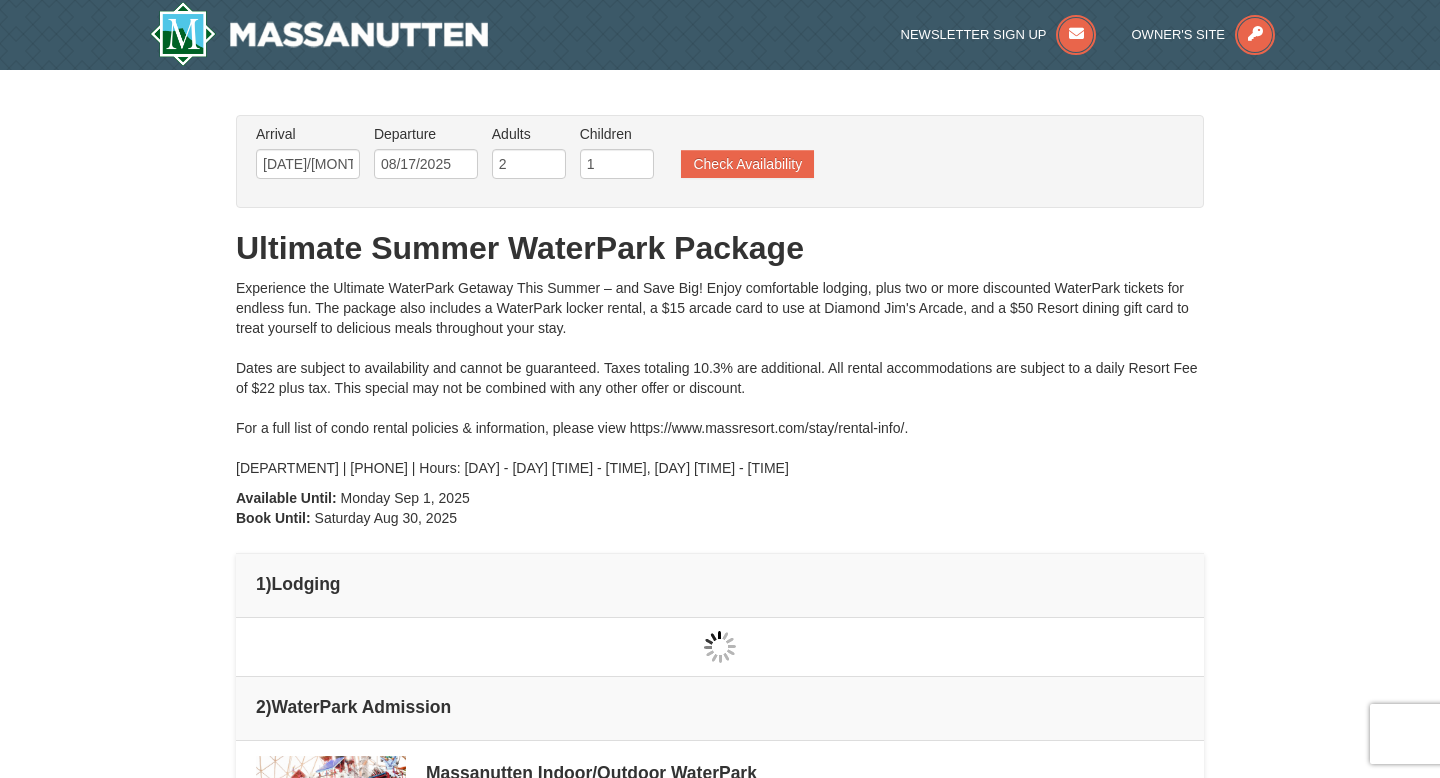 type on "[DATE]/[MONTH]/[YEAR]" 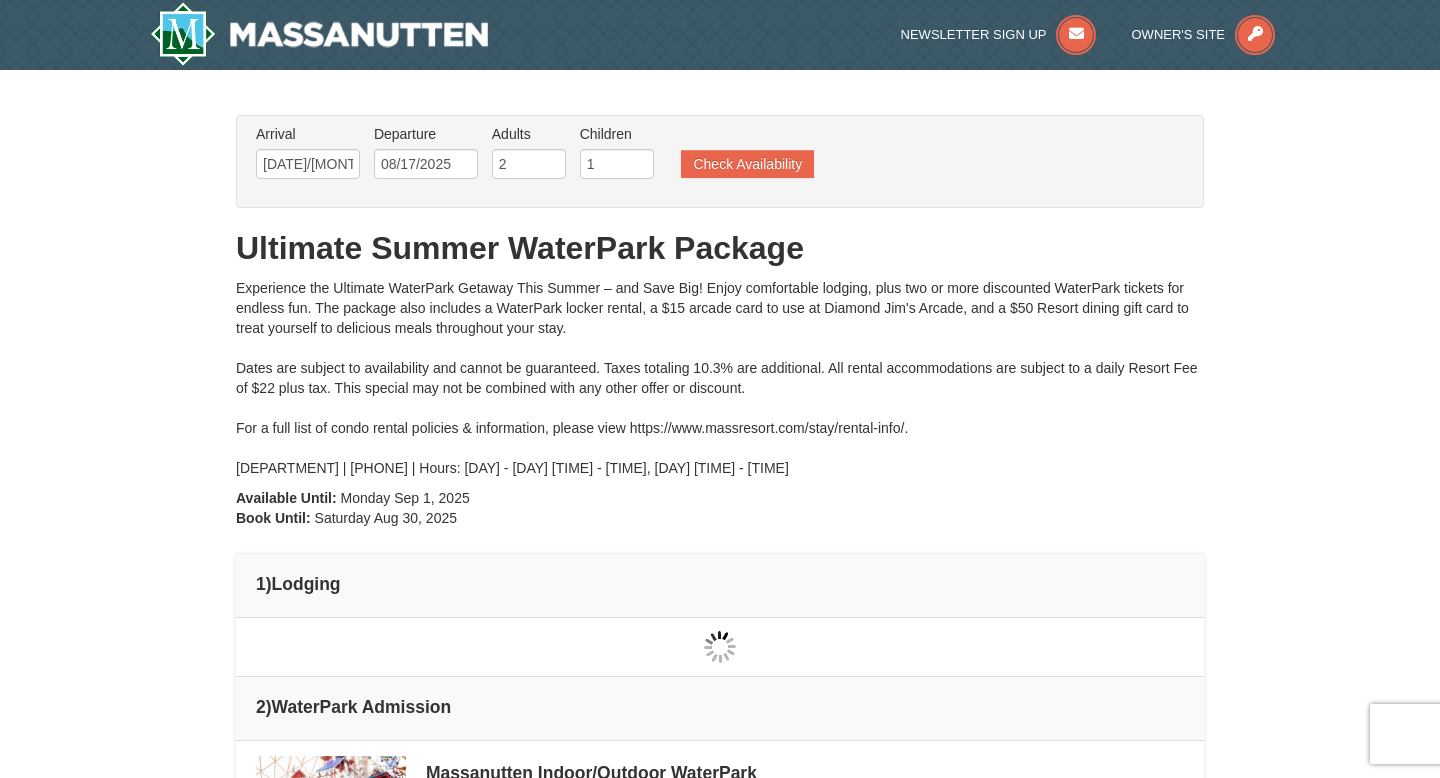 type on "[DATE]/[MONTH]/[YEAR]" 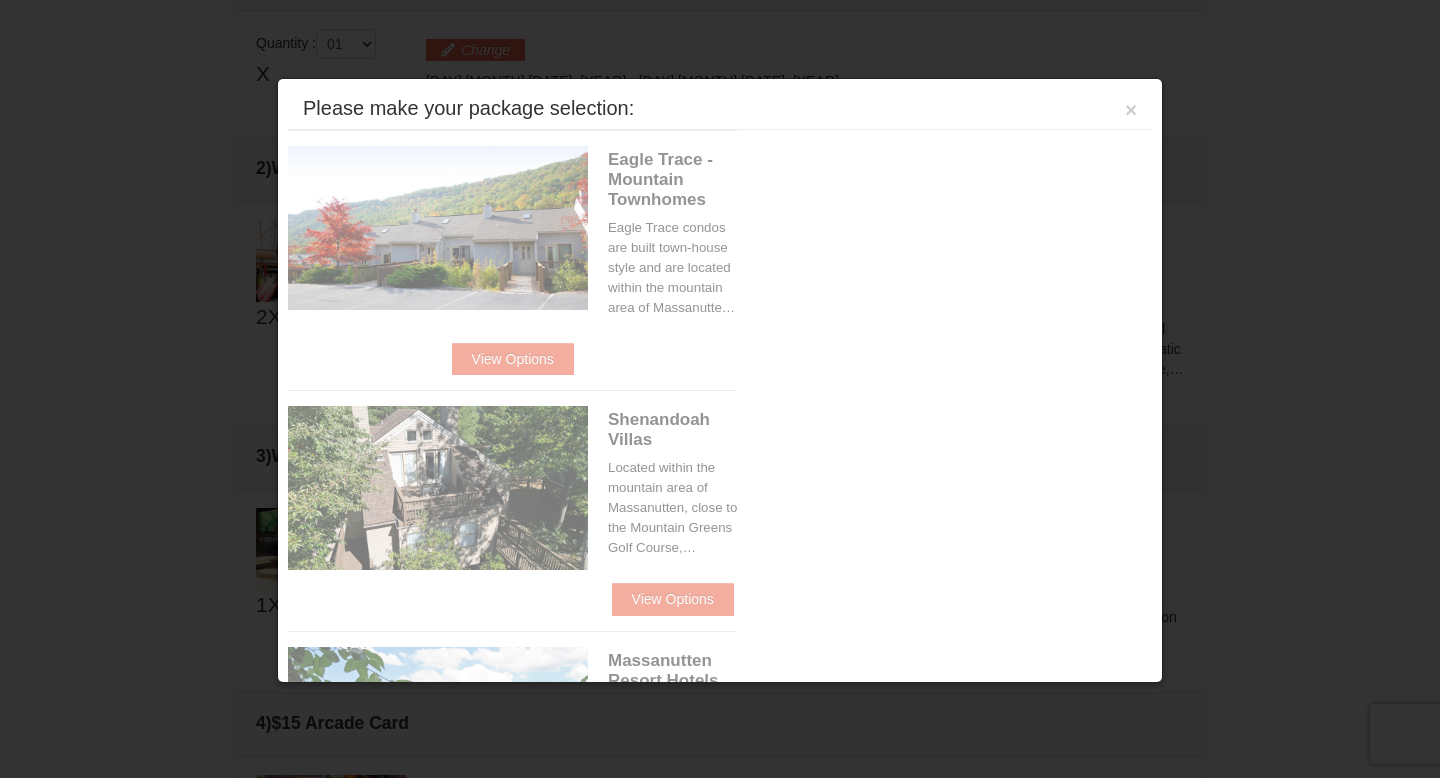 scroll, scrollTop: 631, scrollLeft: 0, axis: vertical 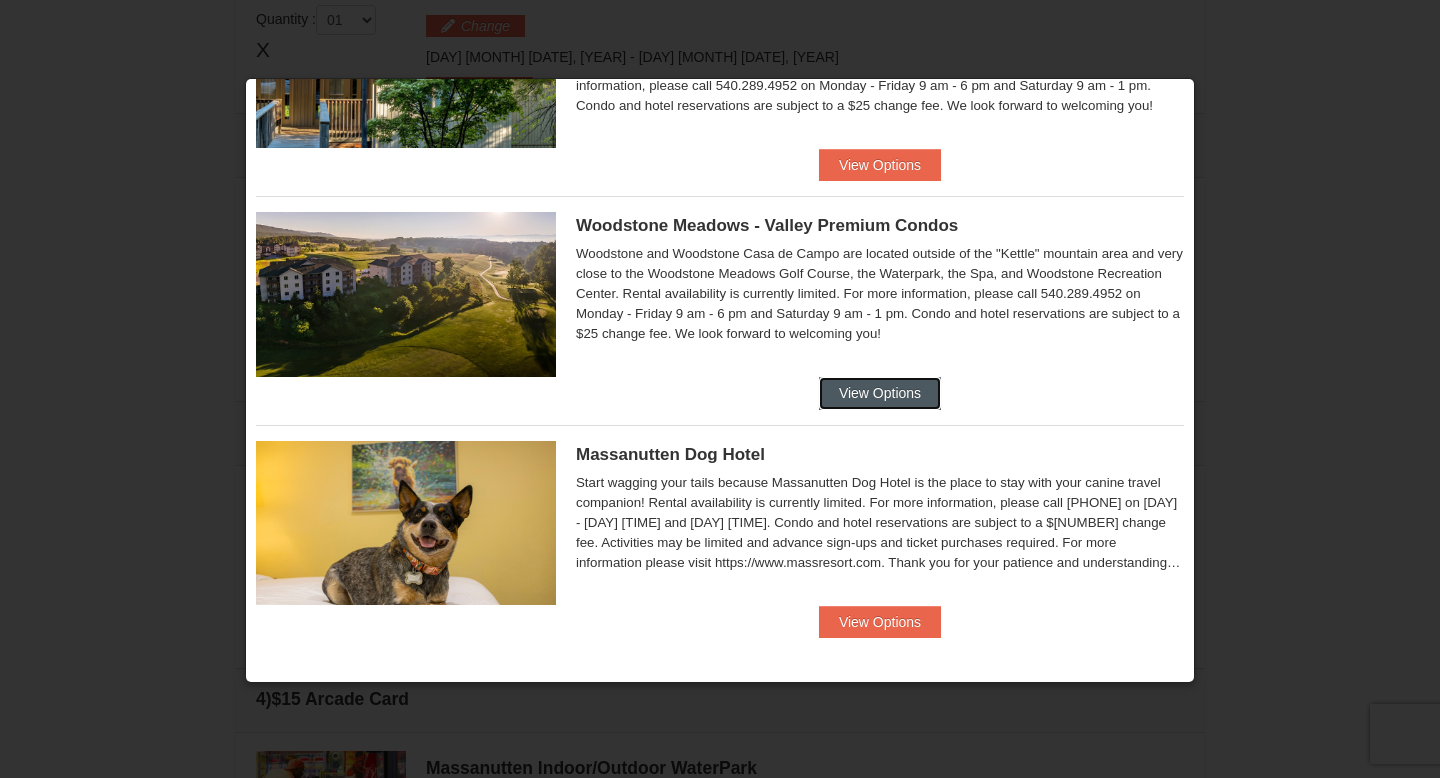 click on "View Options" at bounding box center (880, 393) 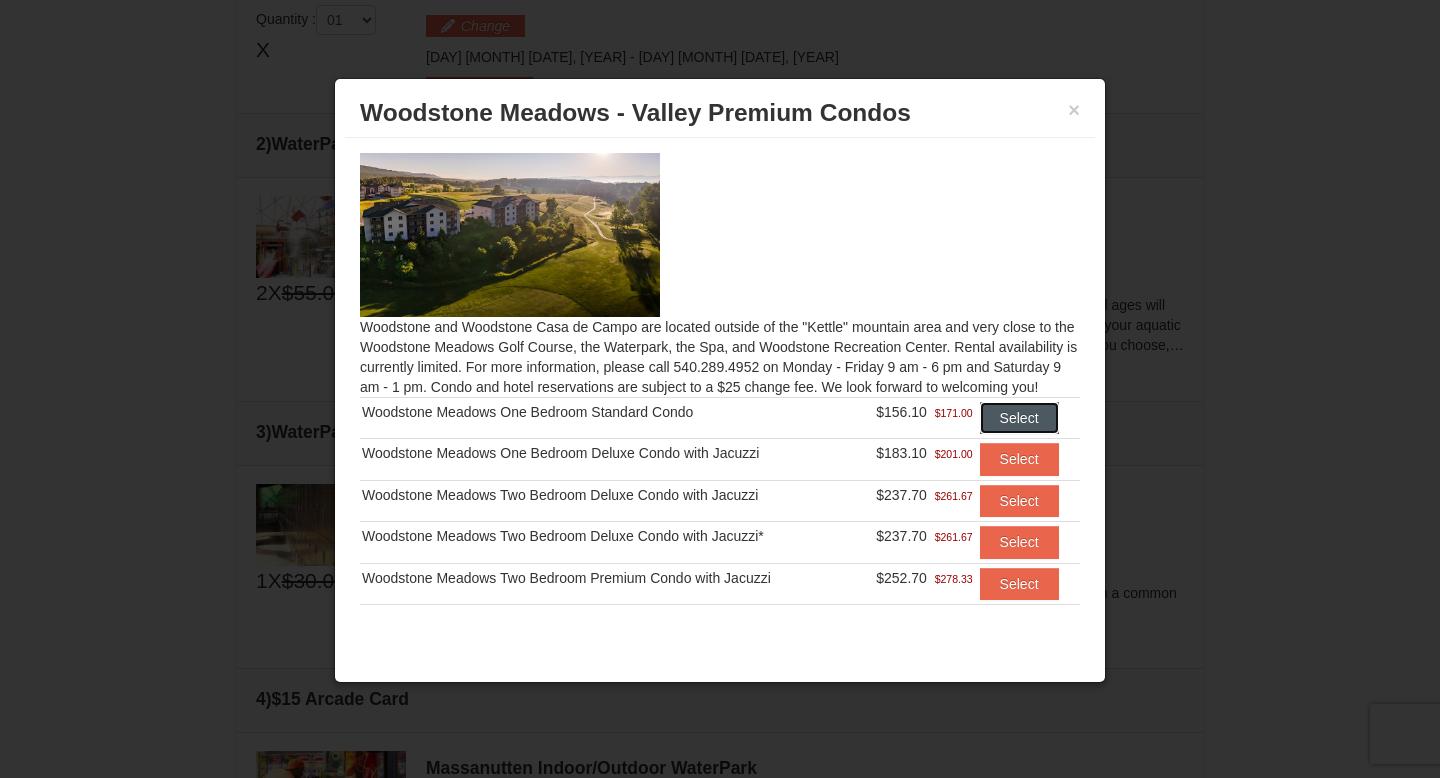 click on "Select" at bounding box center [1019, 418] 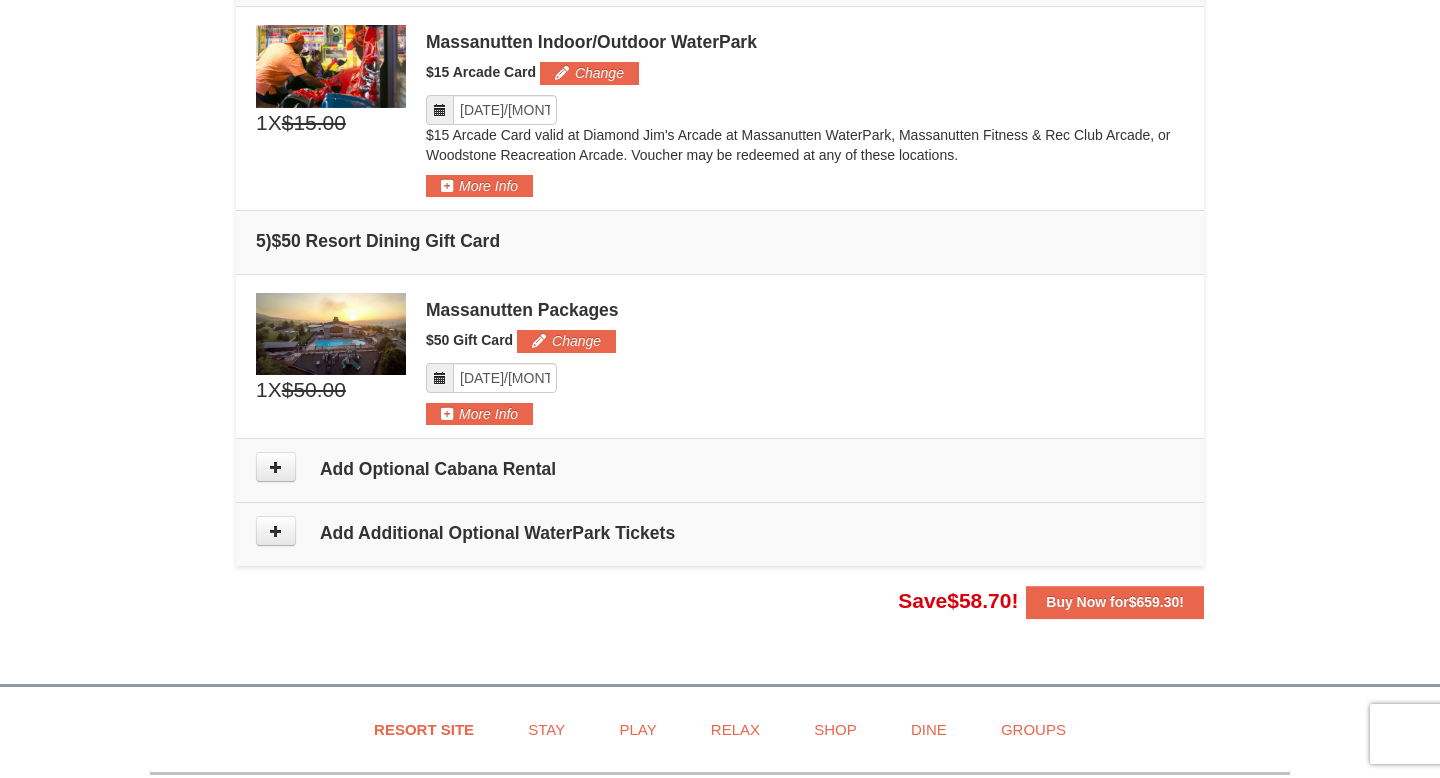 scroll, scrollTop: 1448, scrollLeft: 0, axis: vertical 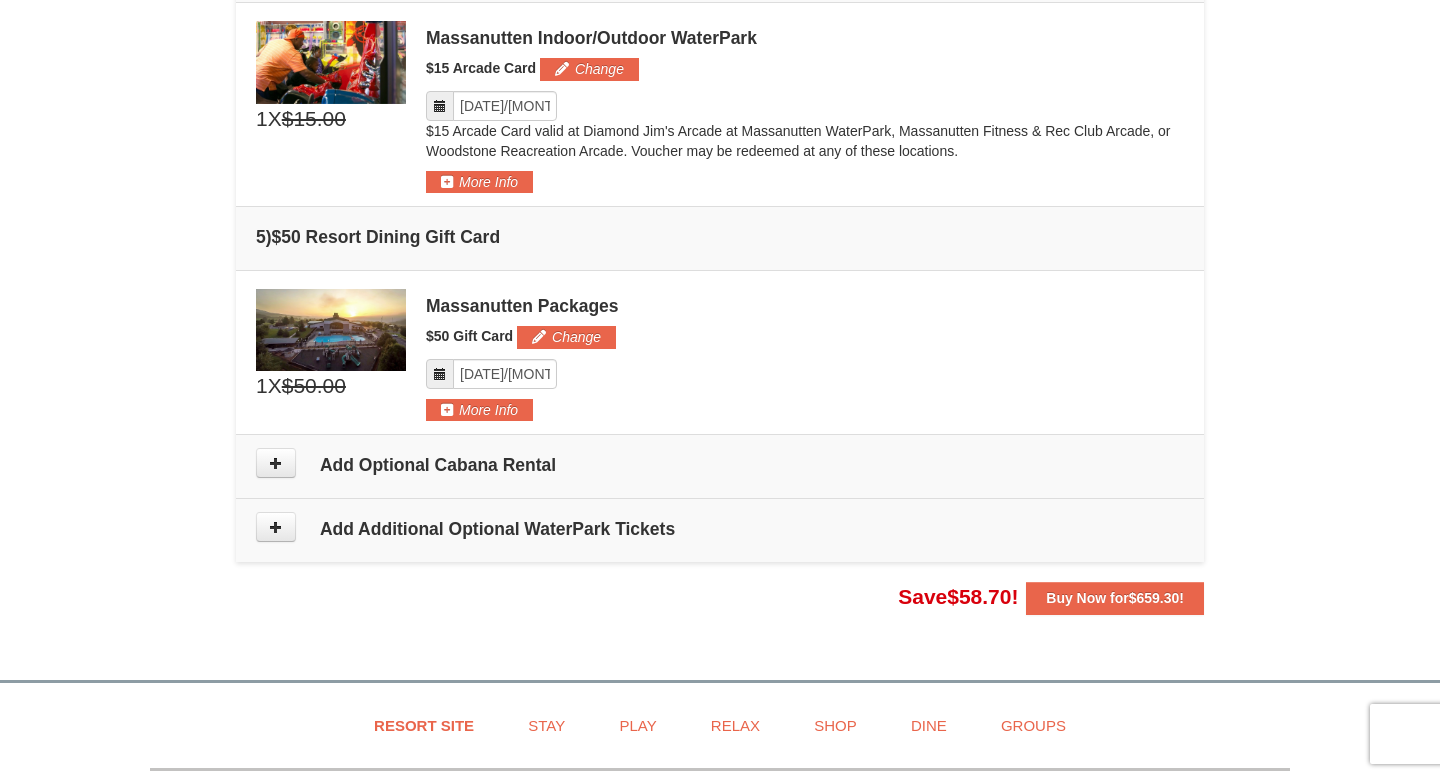 click on "Add Additional Optional WaterPark Tickets" at bounding box center [720, 531] 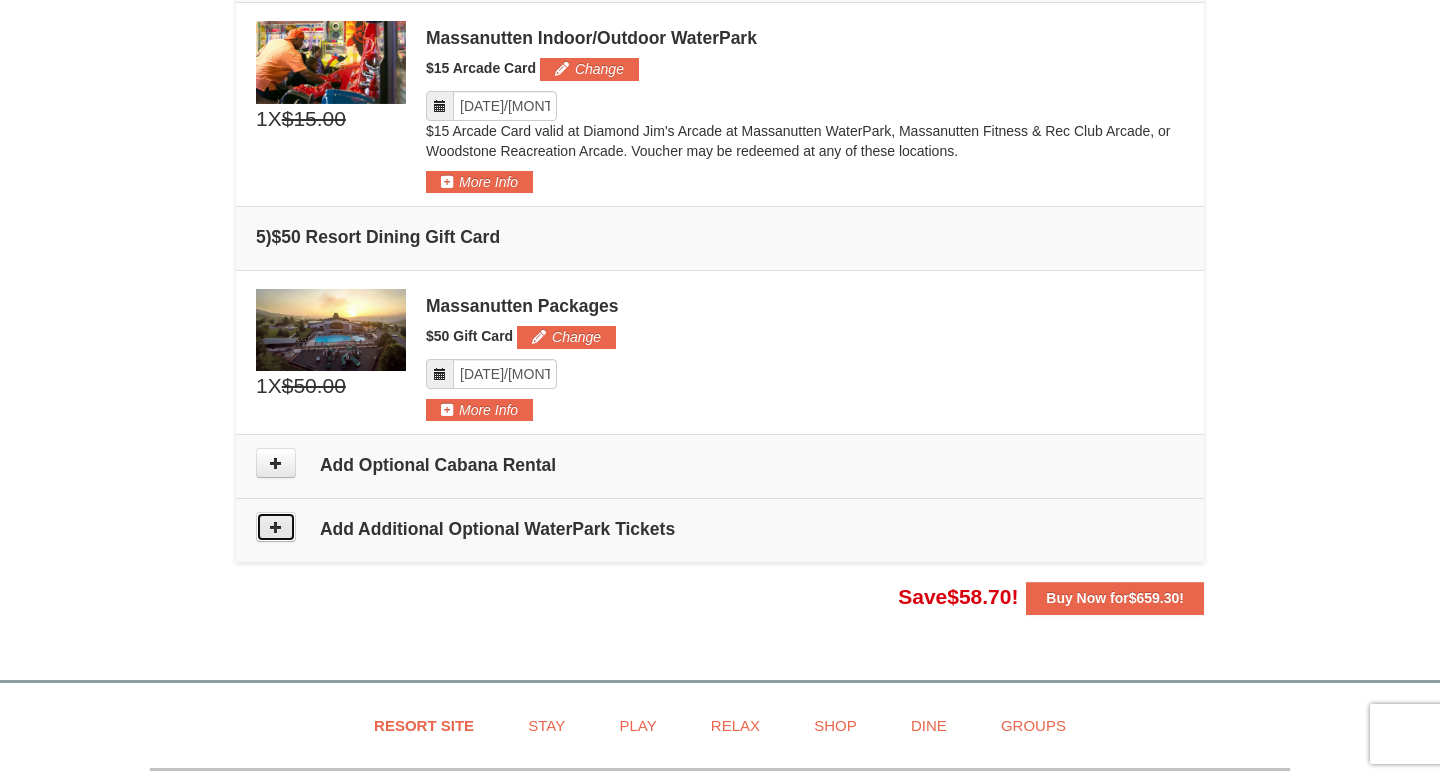 click at bounding box center (276, 527) 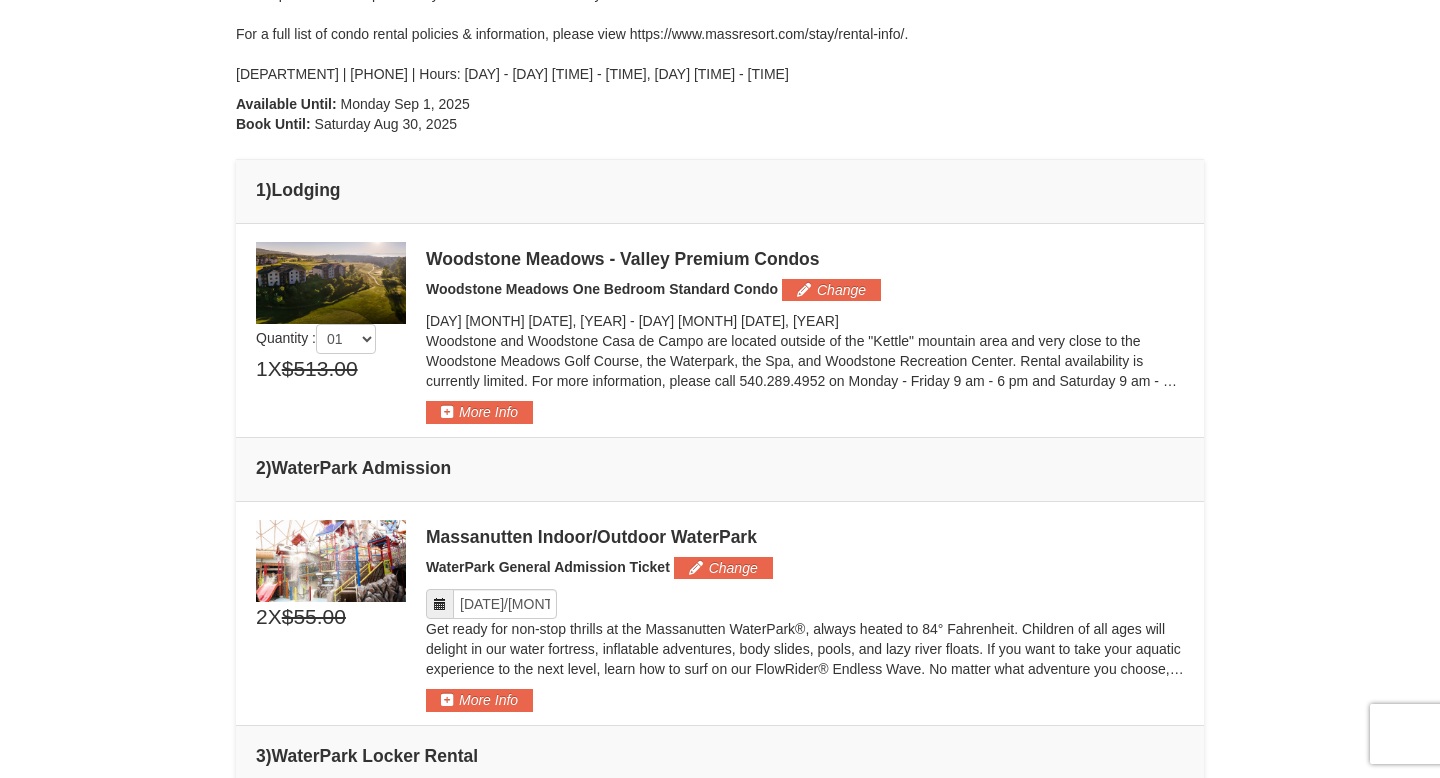 scroll, scrollTop: 329, scrollLeft: 0, axis: vertical 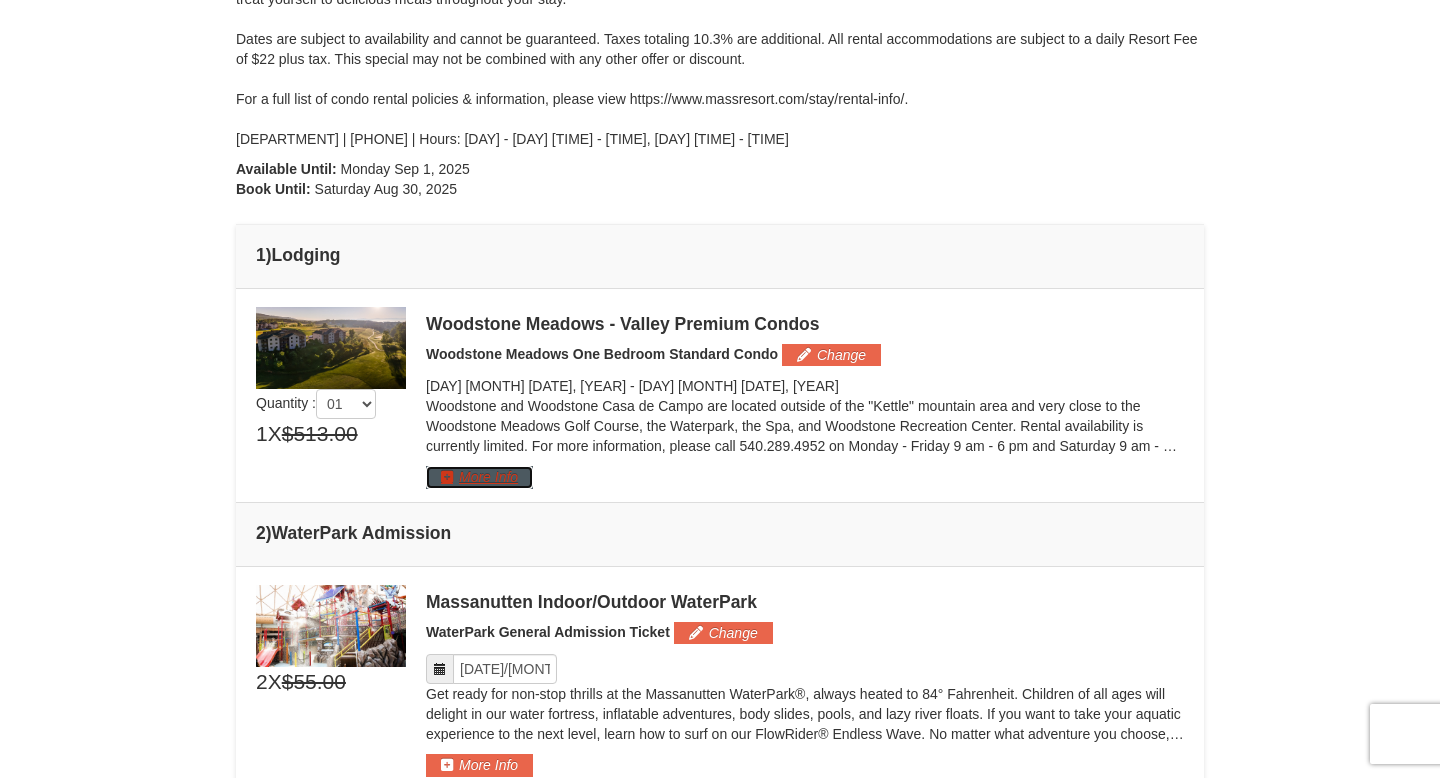 click on "More Info" at bounding box center (479, 477) 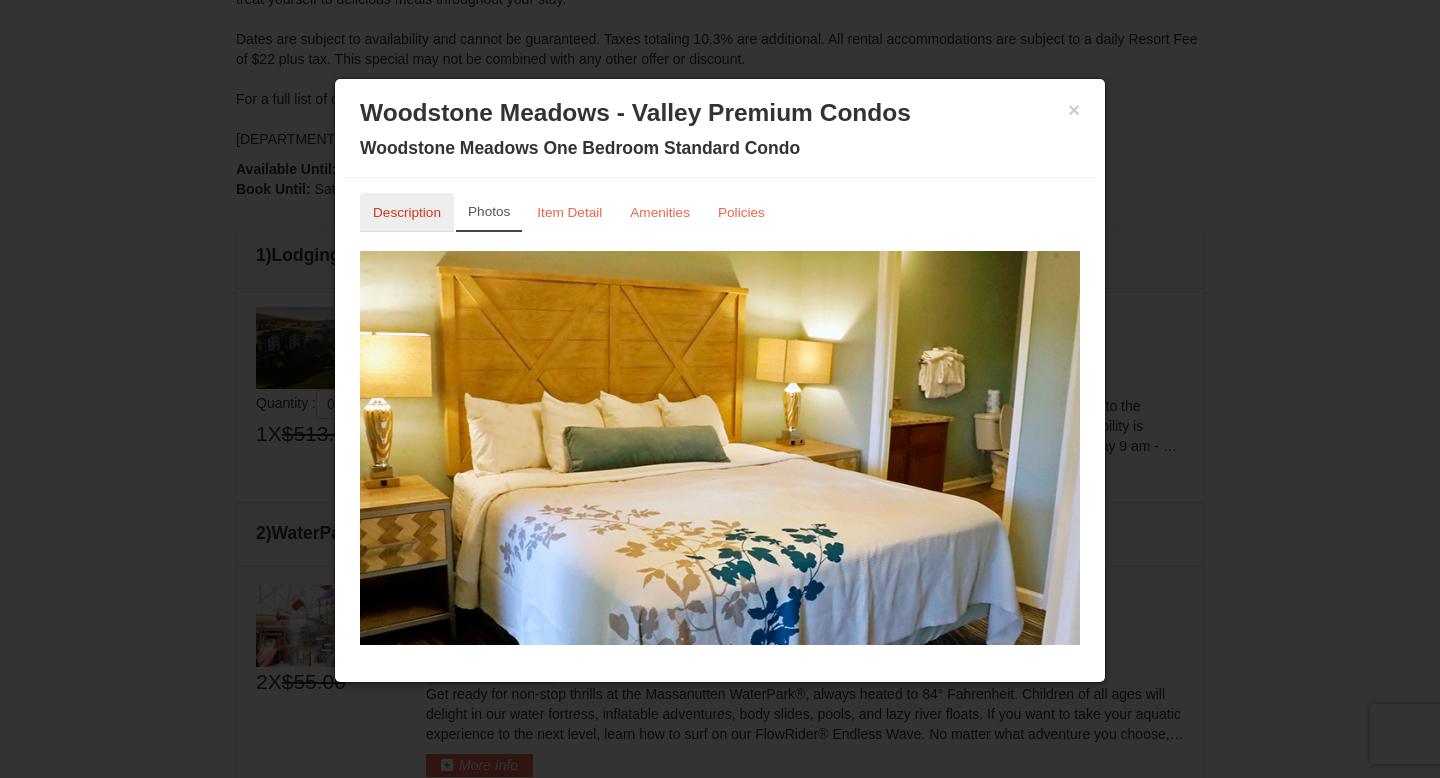 click on "Description" at bounding box center (407, 212) 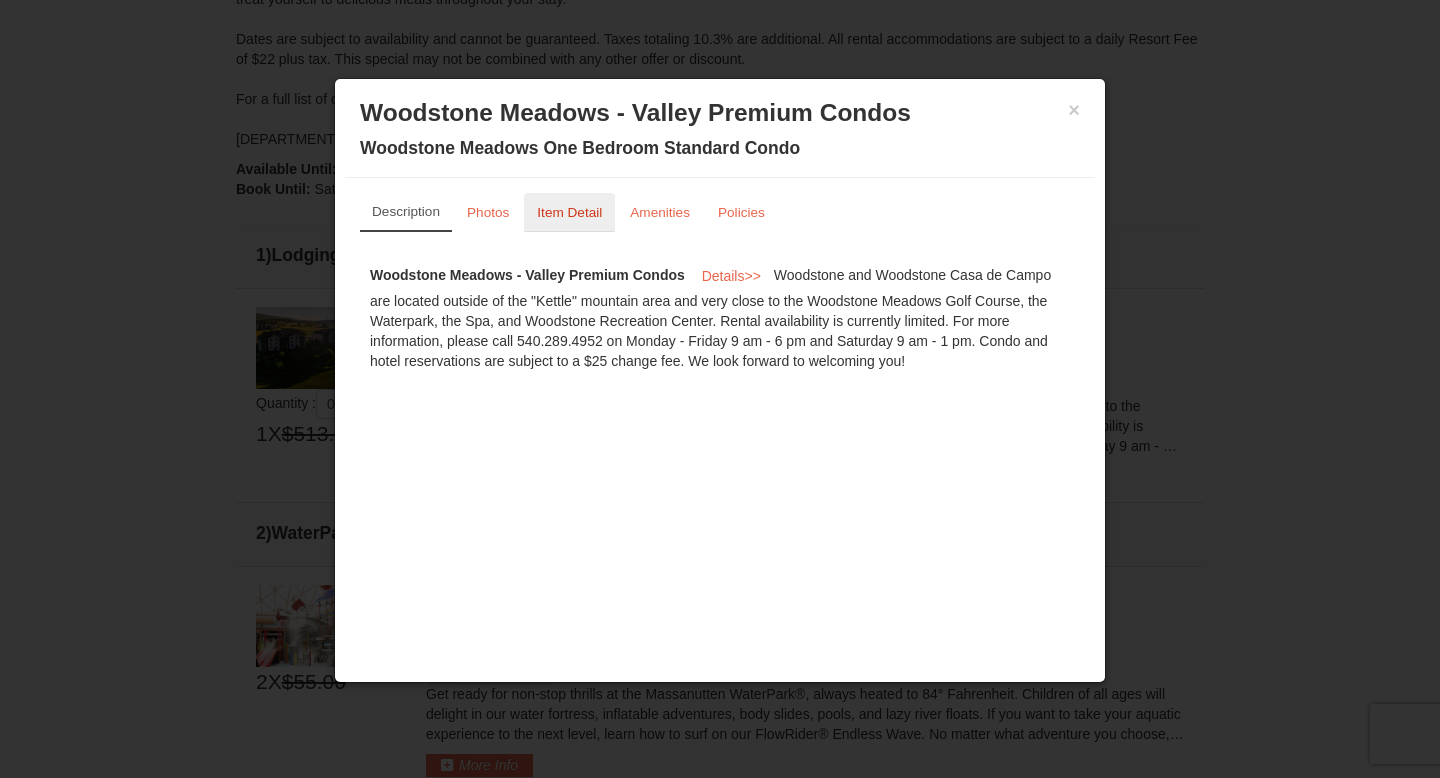 click on "Item Detail" at bounding box center [569, 212] 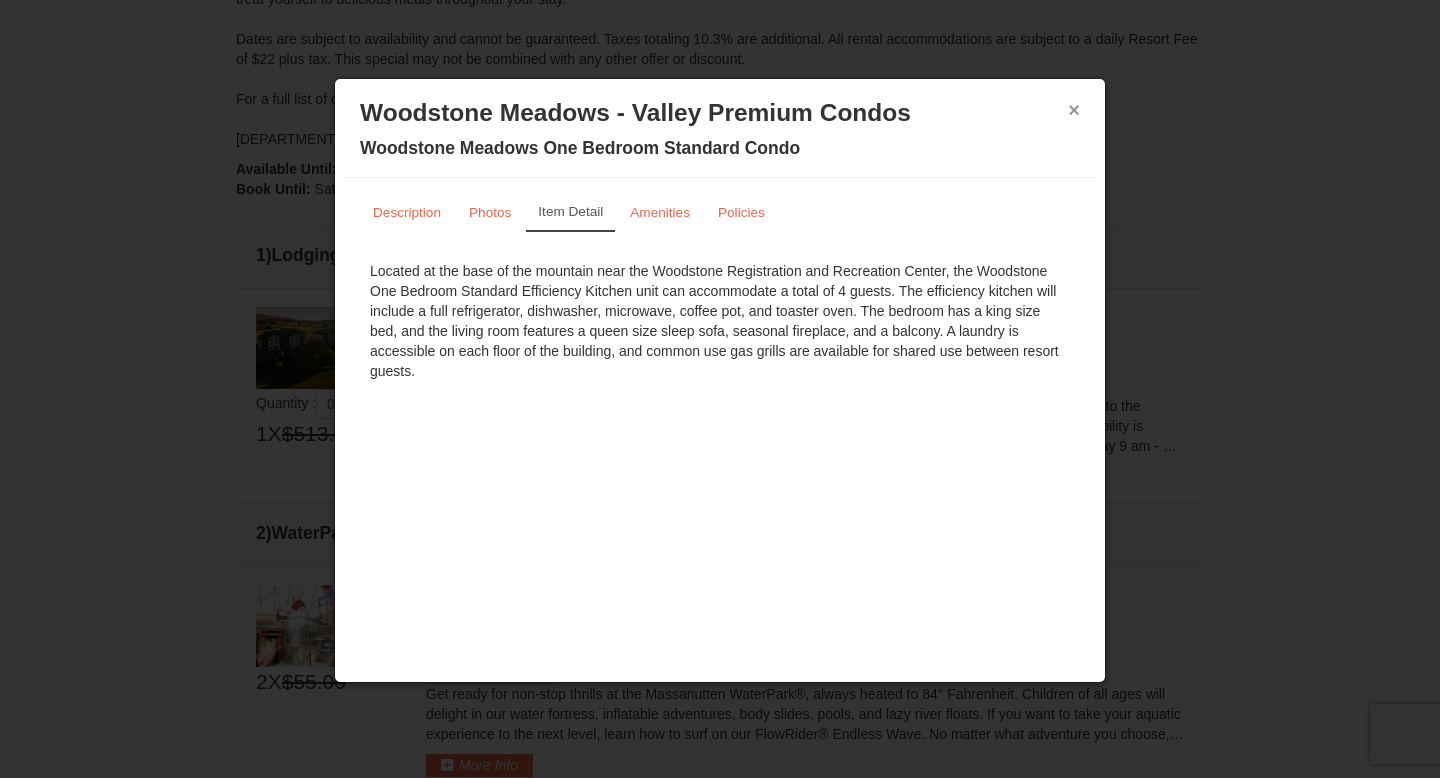 click on "×" at bounding box center (1074, 110) 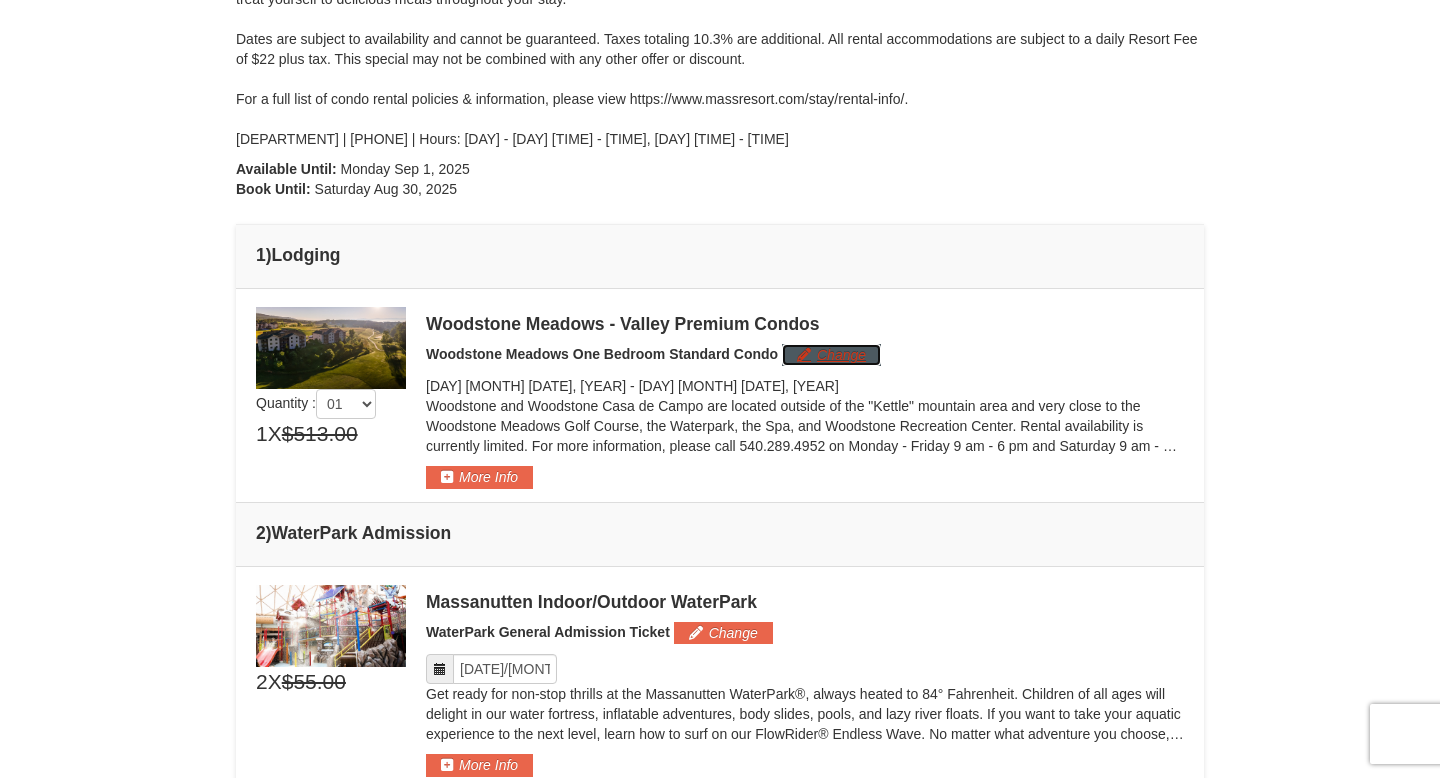 click on "Change" at bounding box center [831, 355] 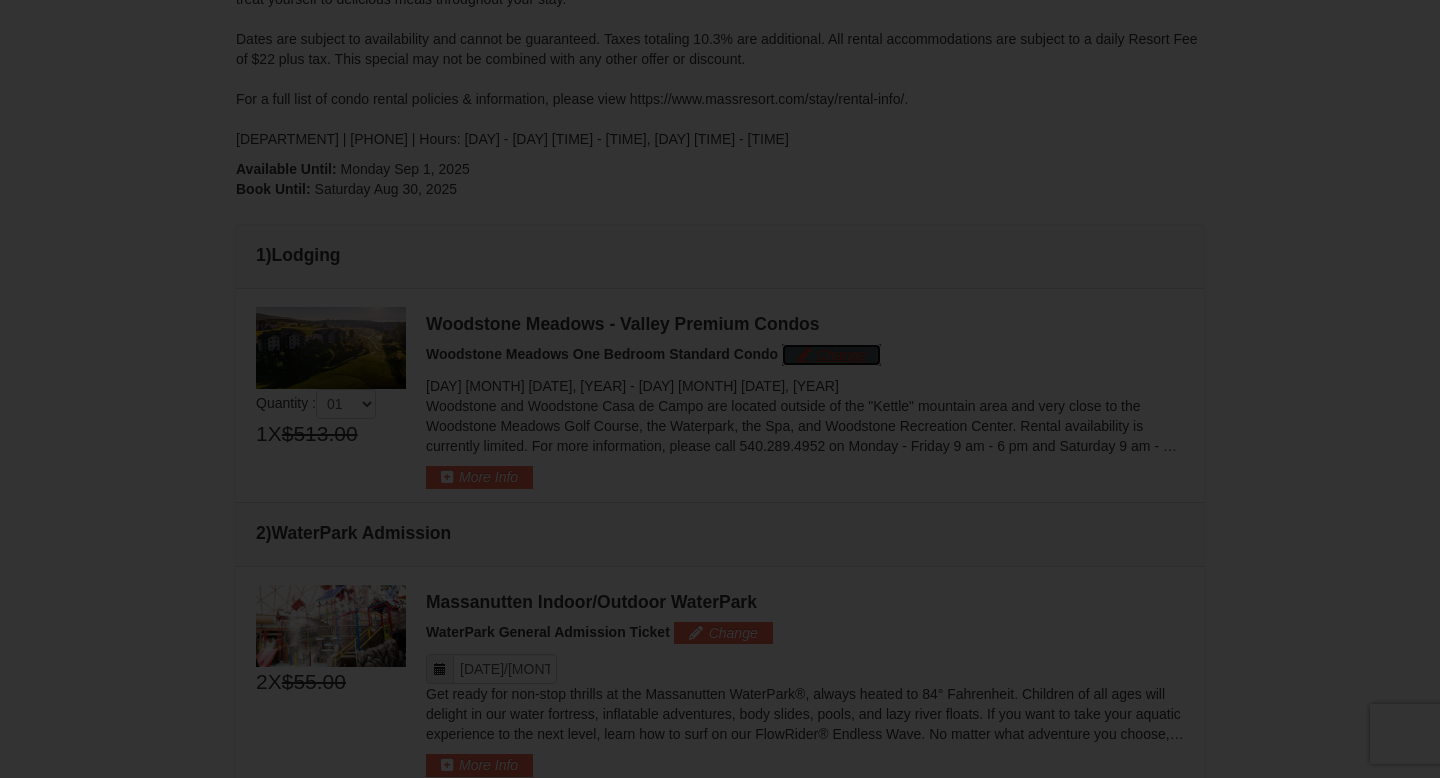 scroll, scrollTop: 397, scrollLeft: 0, axis: vertical 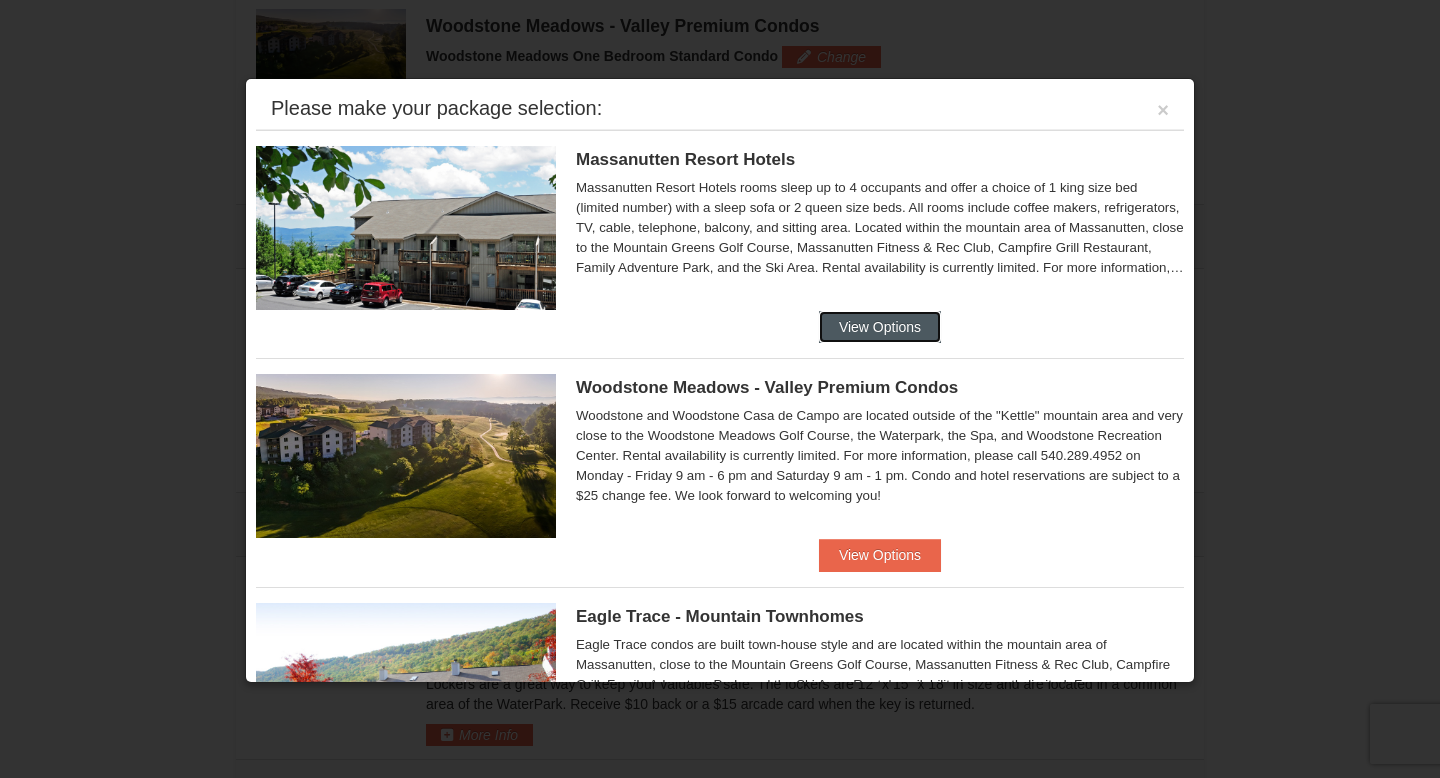 click on "View Options" at bounding box center [880, 327] 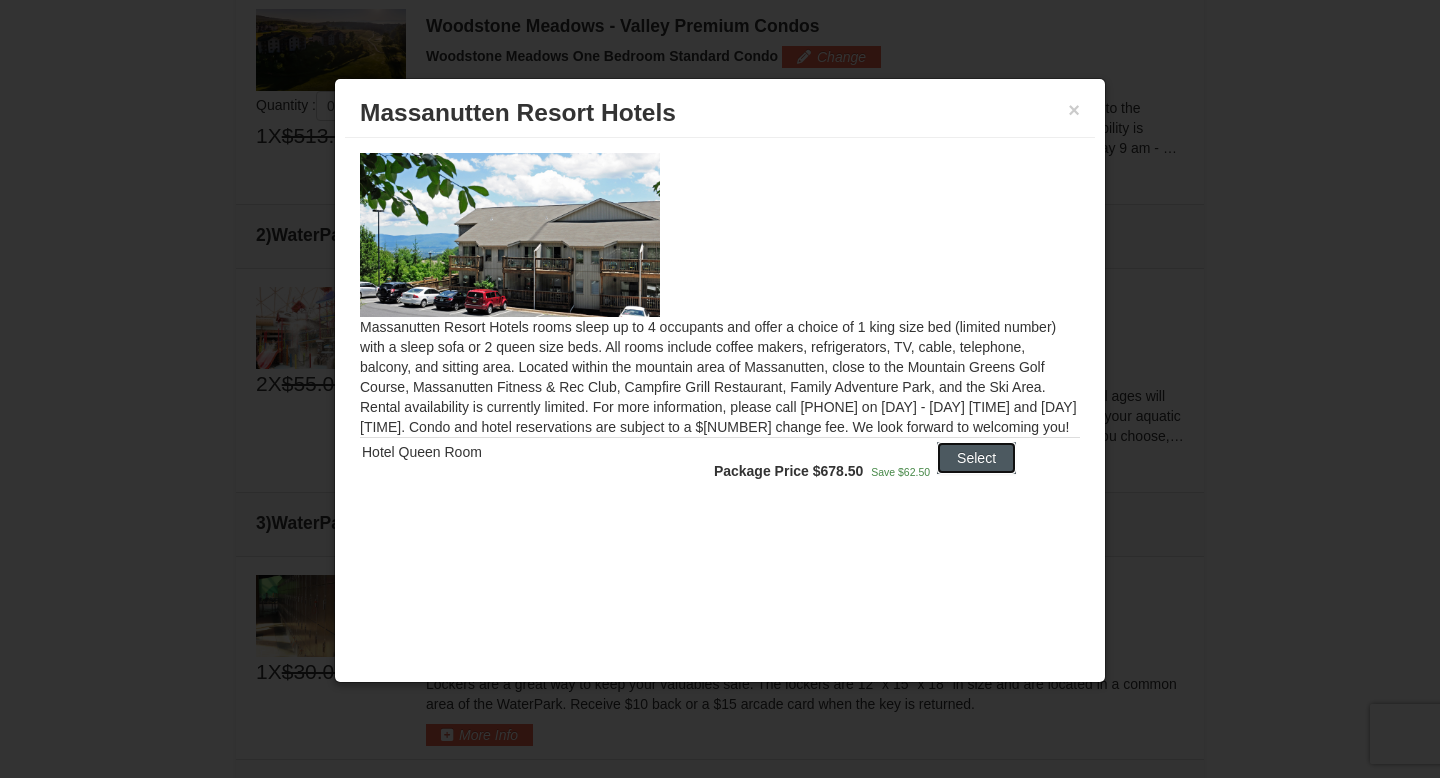 click on "Select" at bounding box center [976, 458] 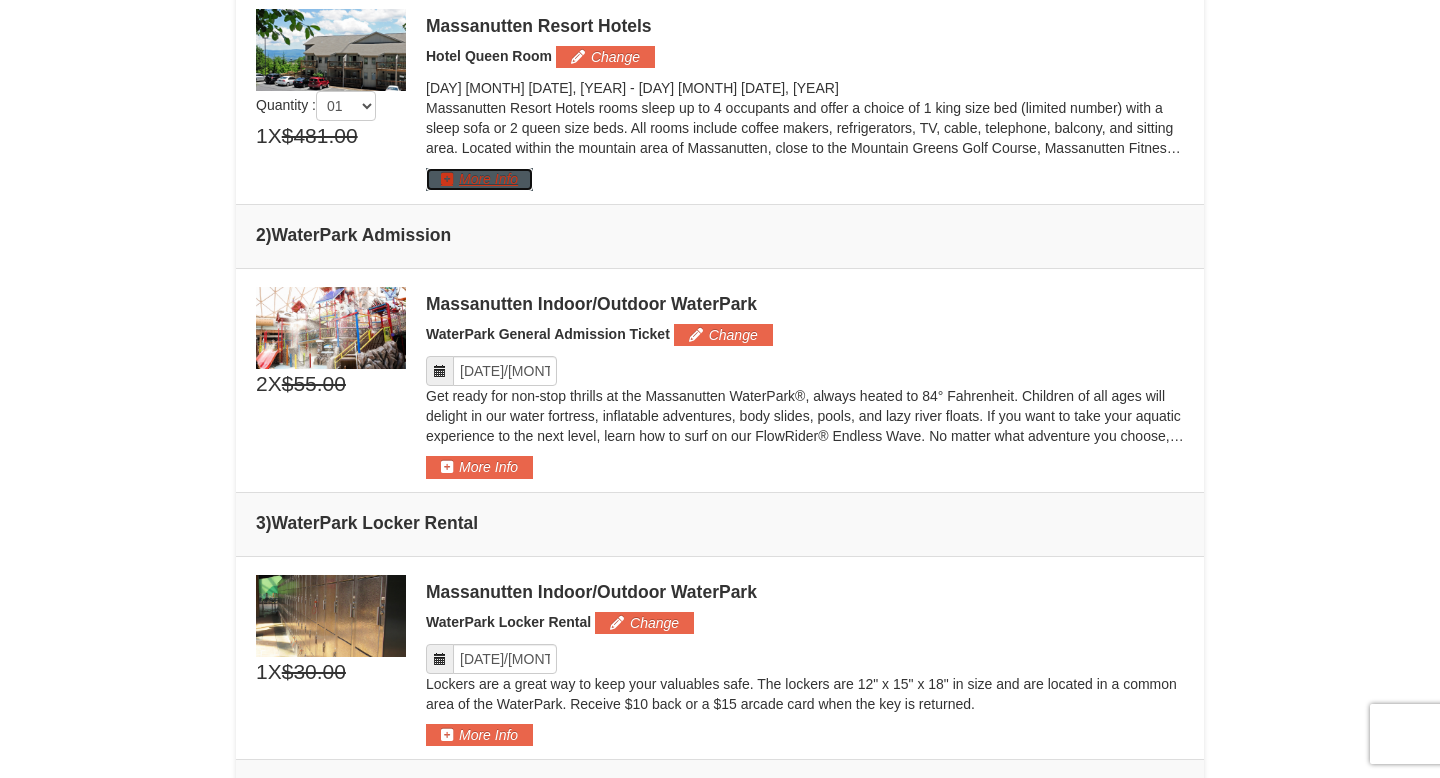 click on "More Info" at bounding box center (479, 179) 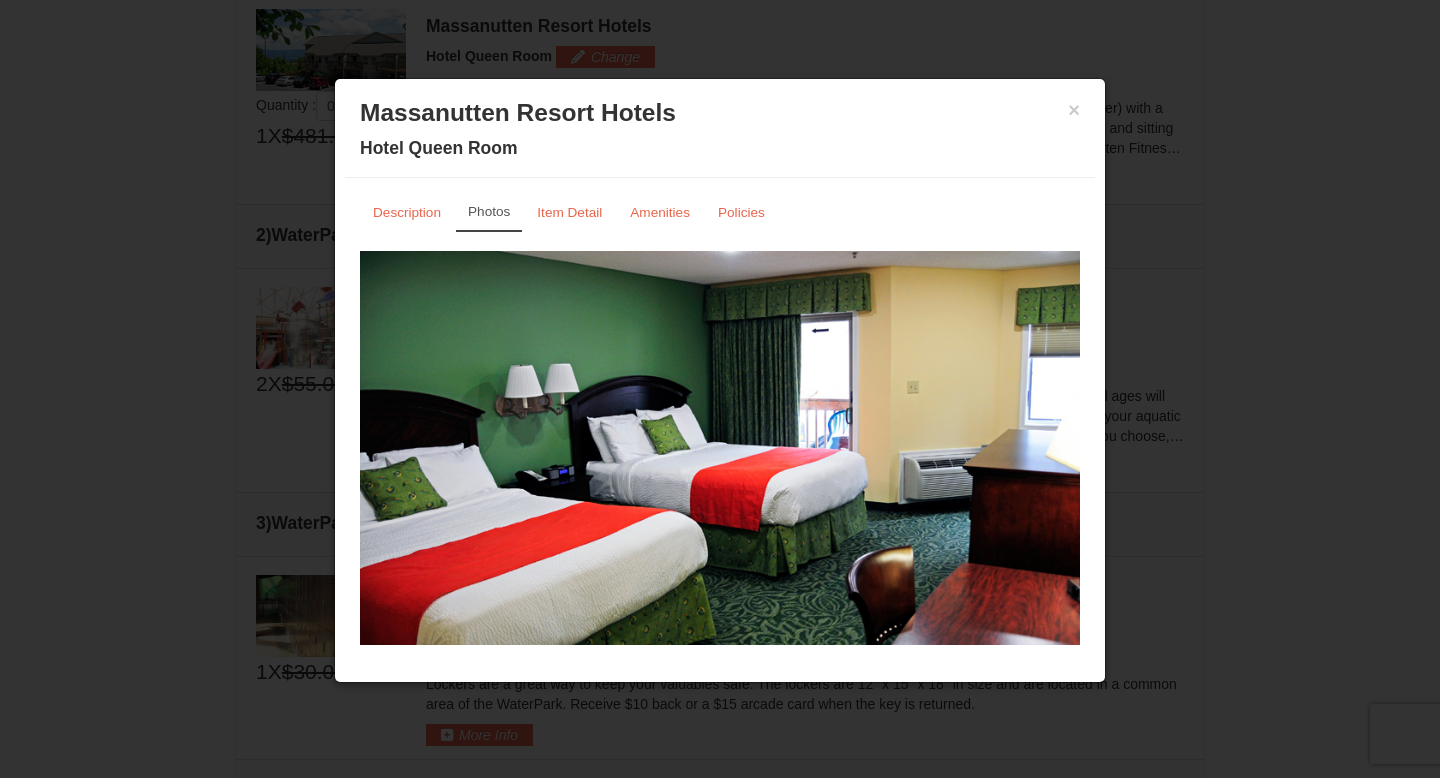 click at bounding box center [720, 448] 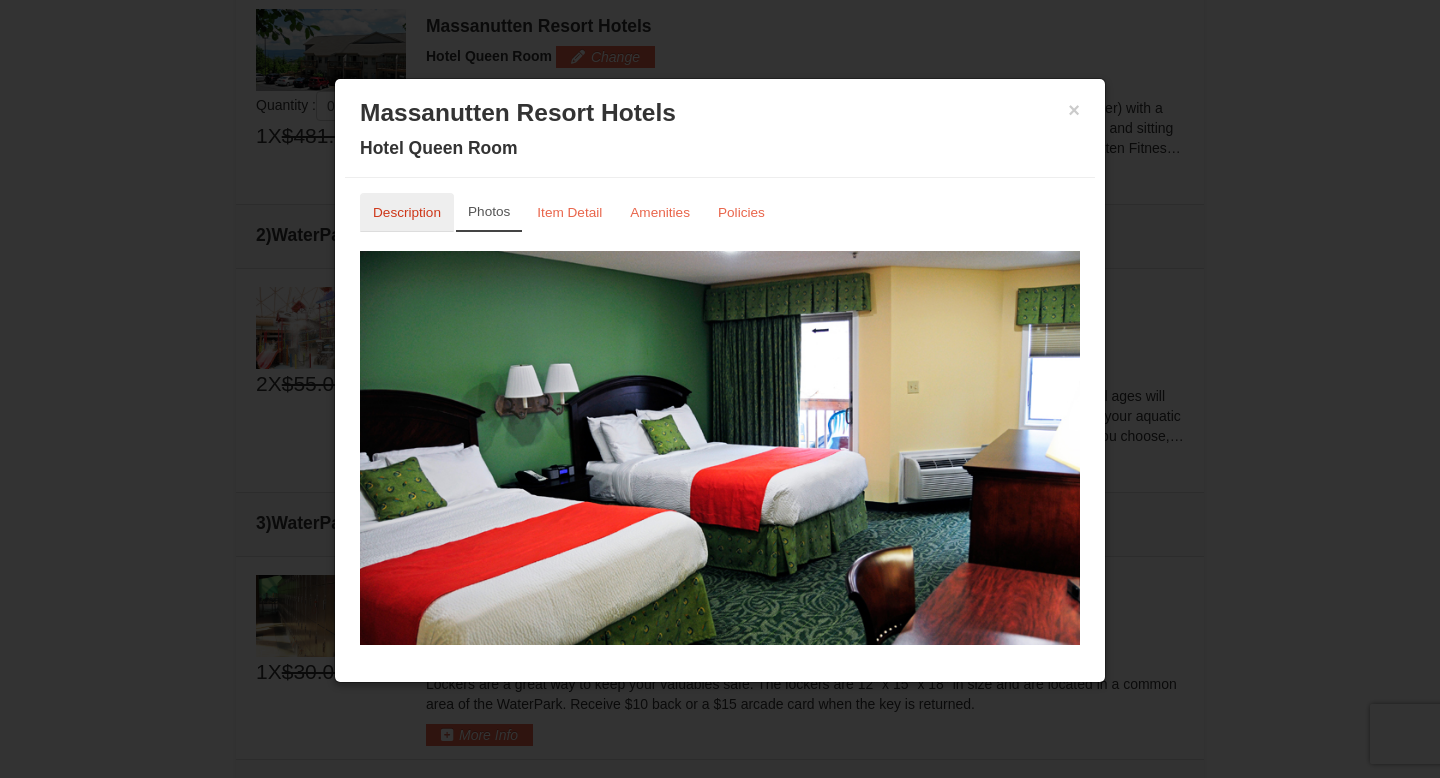 click on "Description" at bounding box center (407, 212) 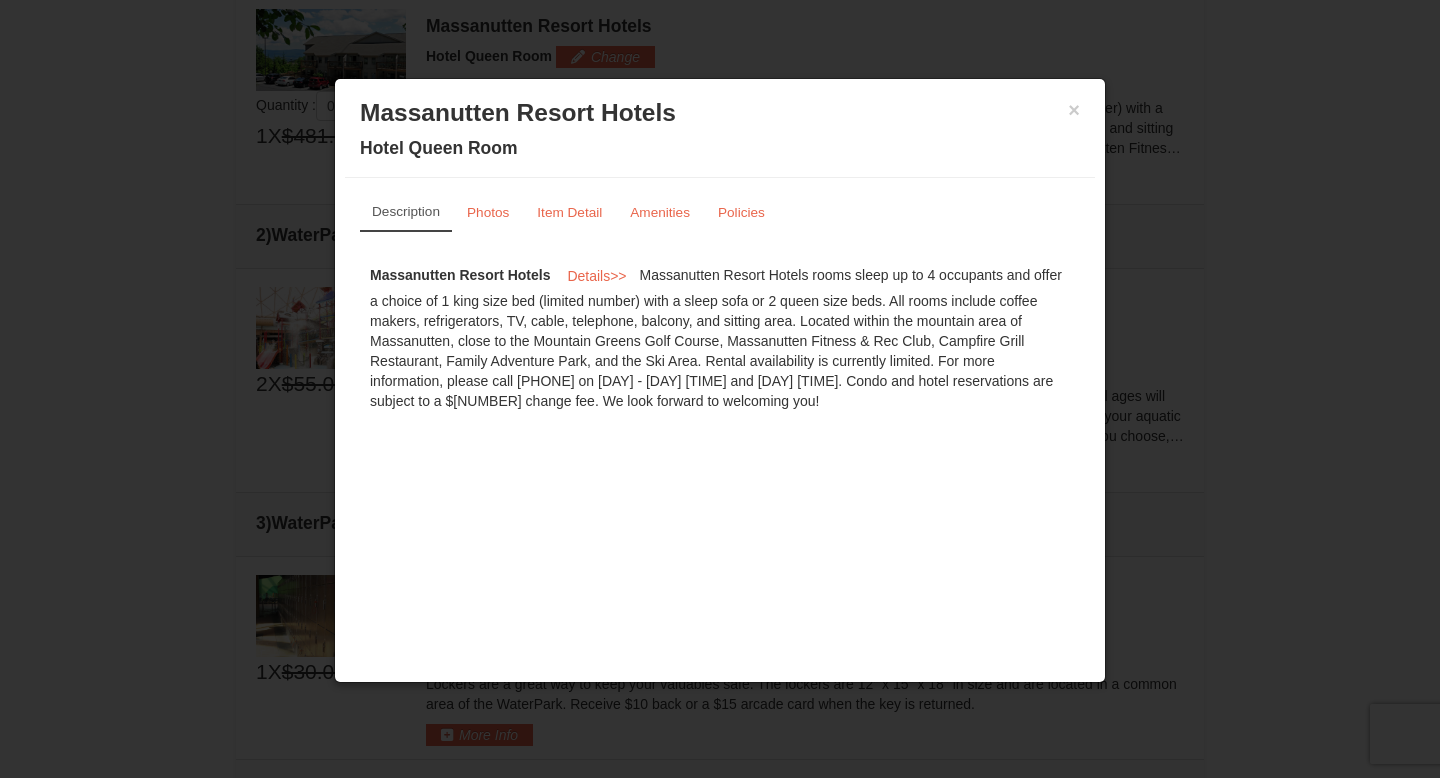 click on "×
Massanutten Resort Hotels  Hotel Queen Room" at bounding box center (720, 133) 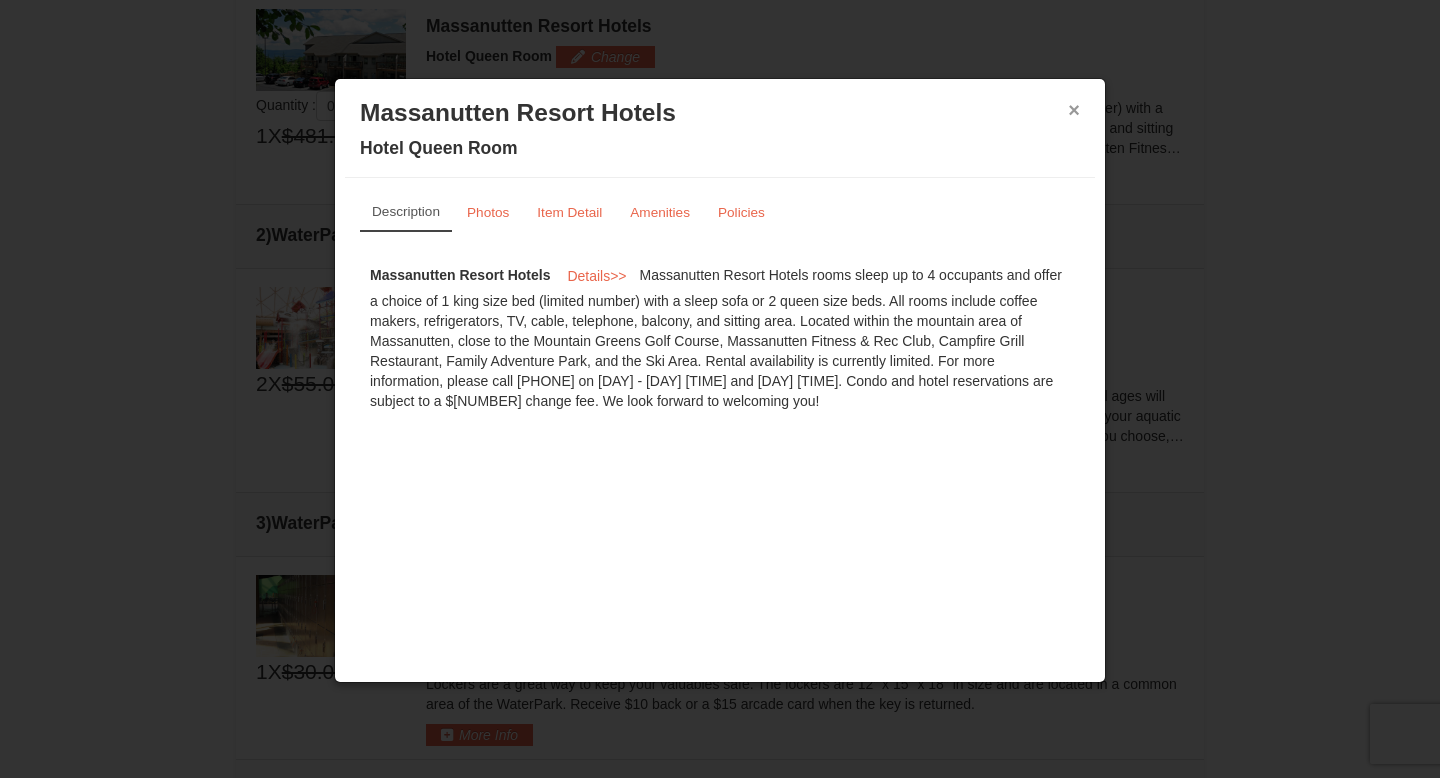 click on "×" at bounding box center [1074, 110] 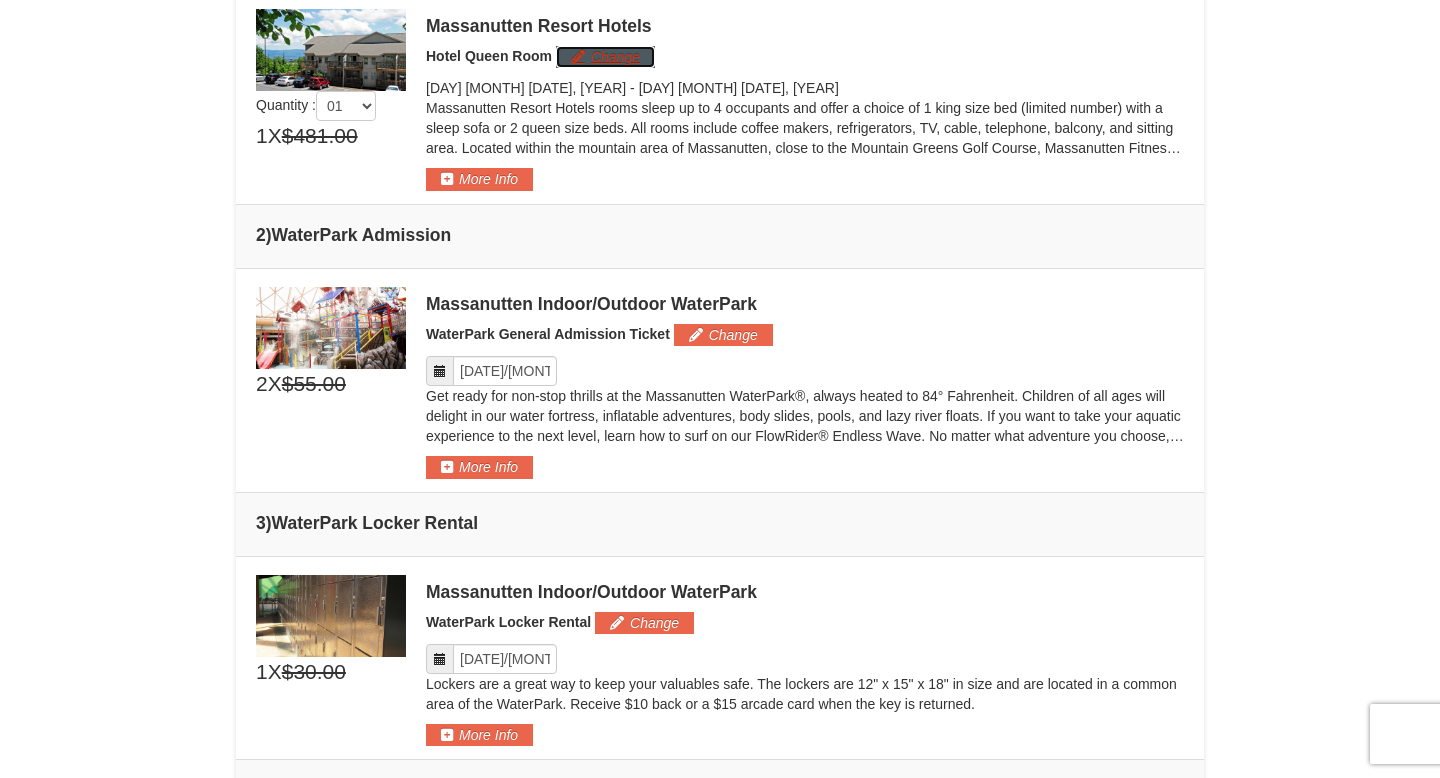 click on "Change" at bounding box center [605, 57] 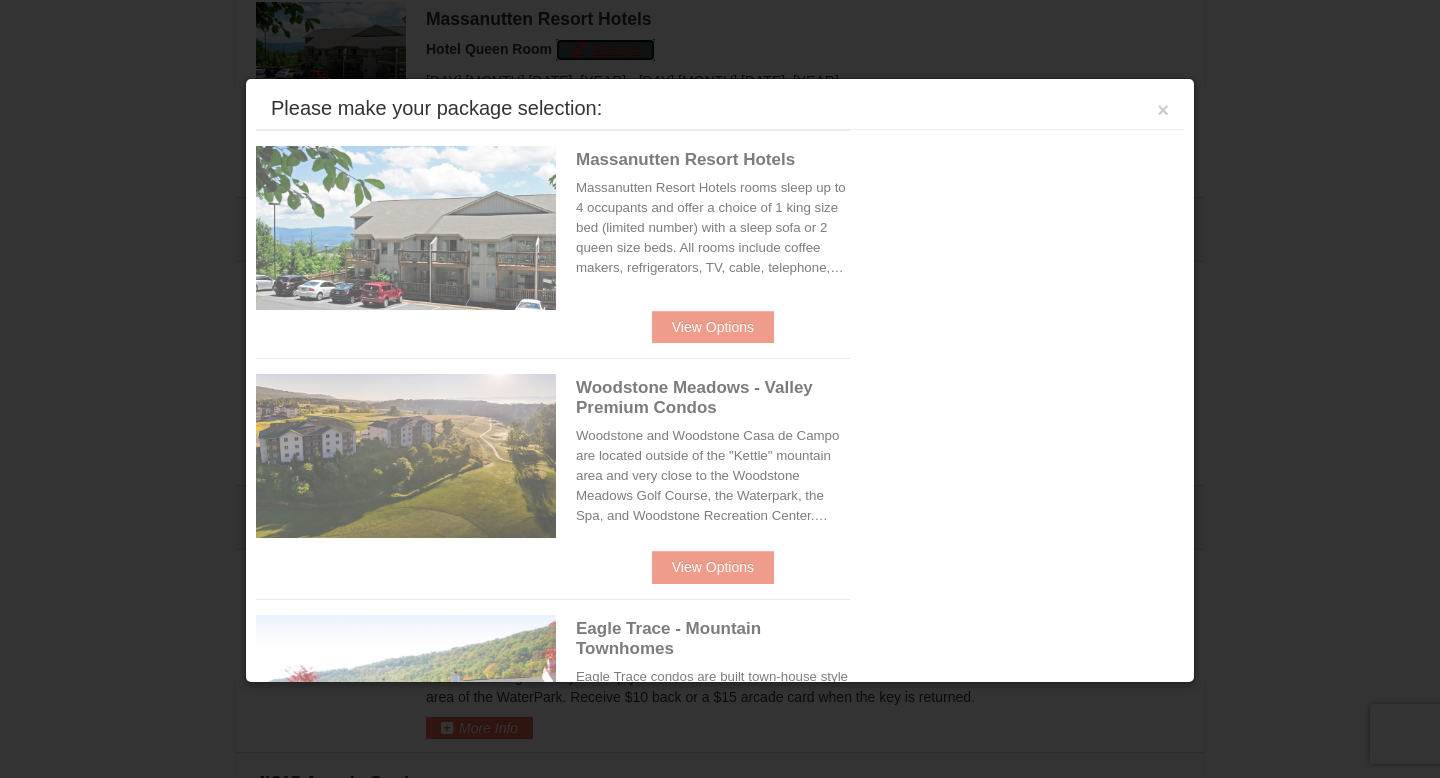 scroll, scrollTop: 636, scrollLeft: 0, axis: vertical 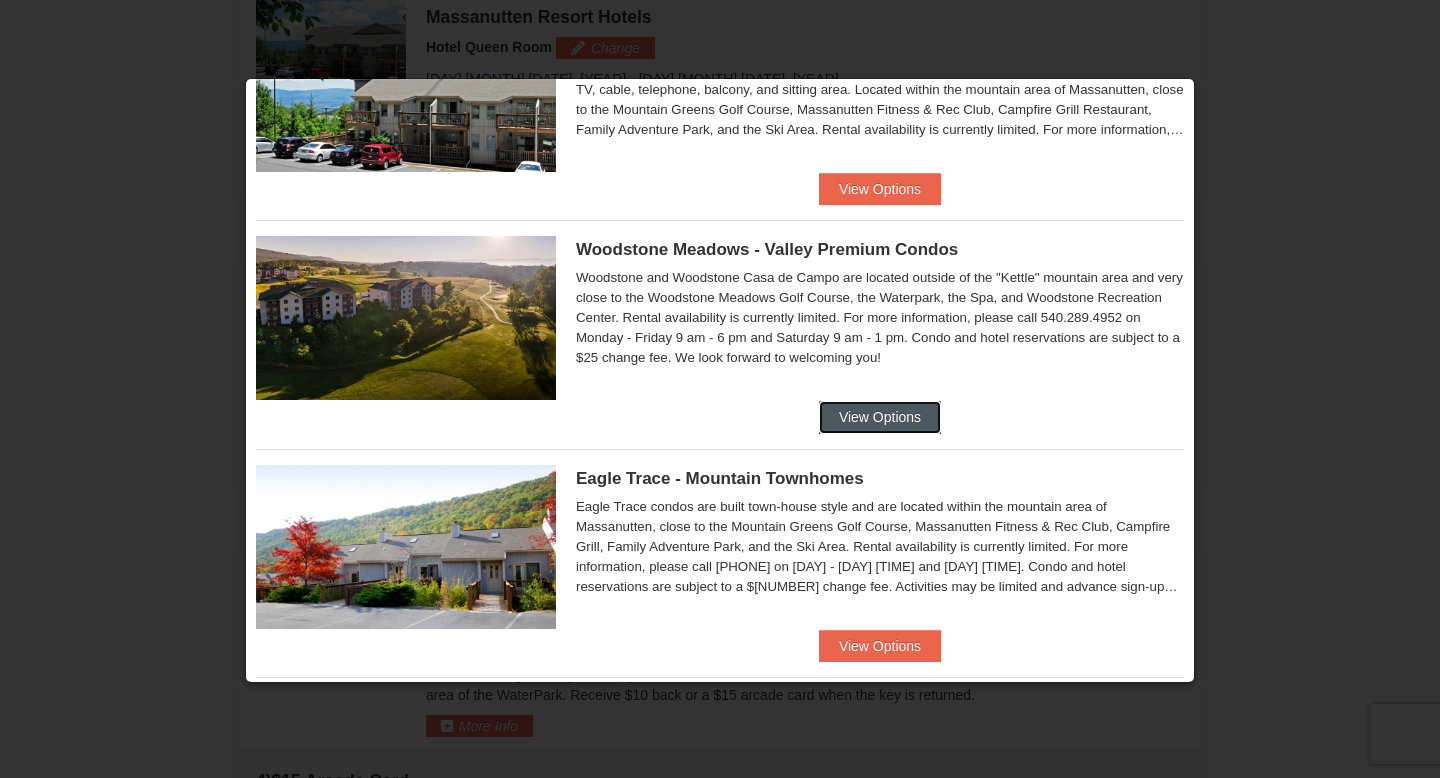 click on "View Options" at bounding box center [880, 417] 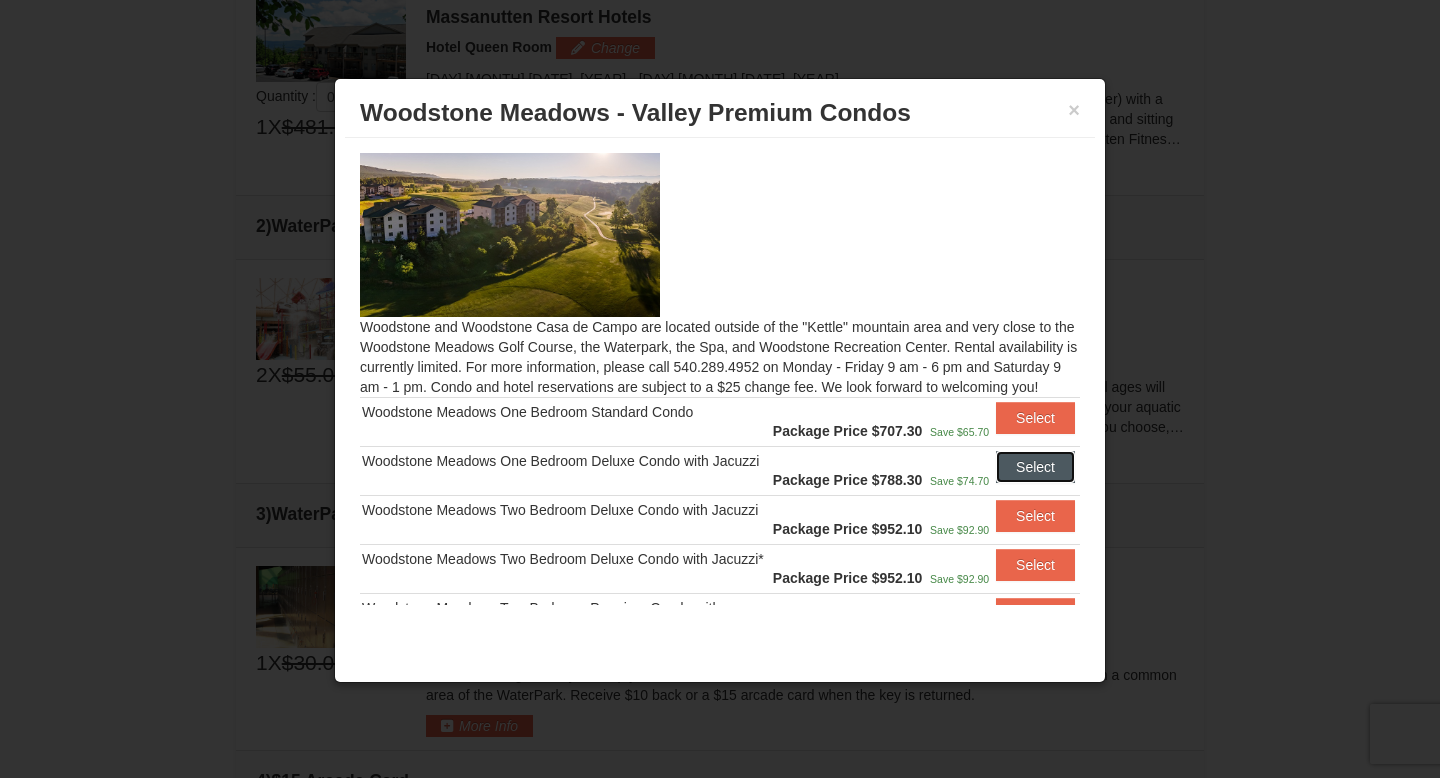 click on "Select" at bounding box center [1035, 467] 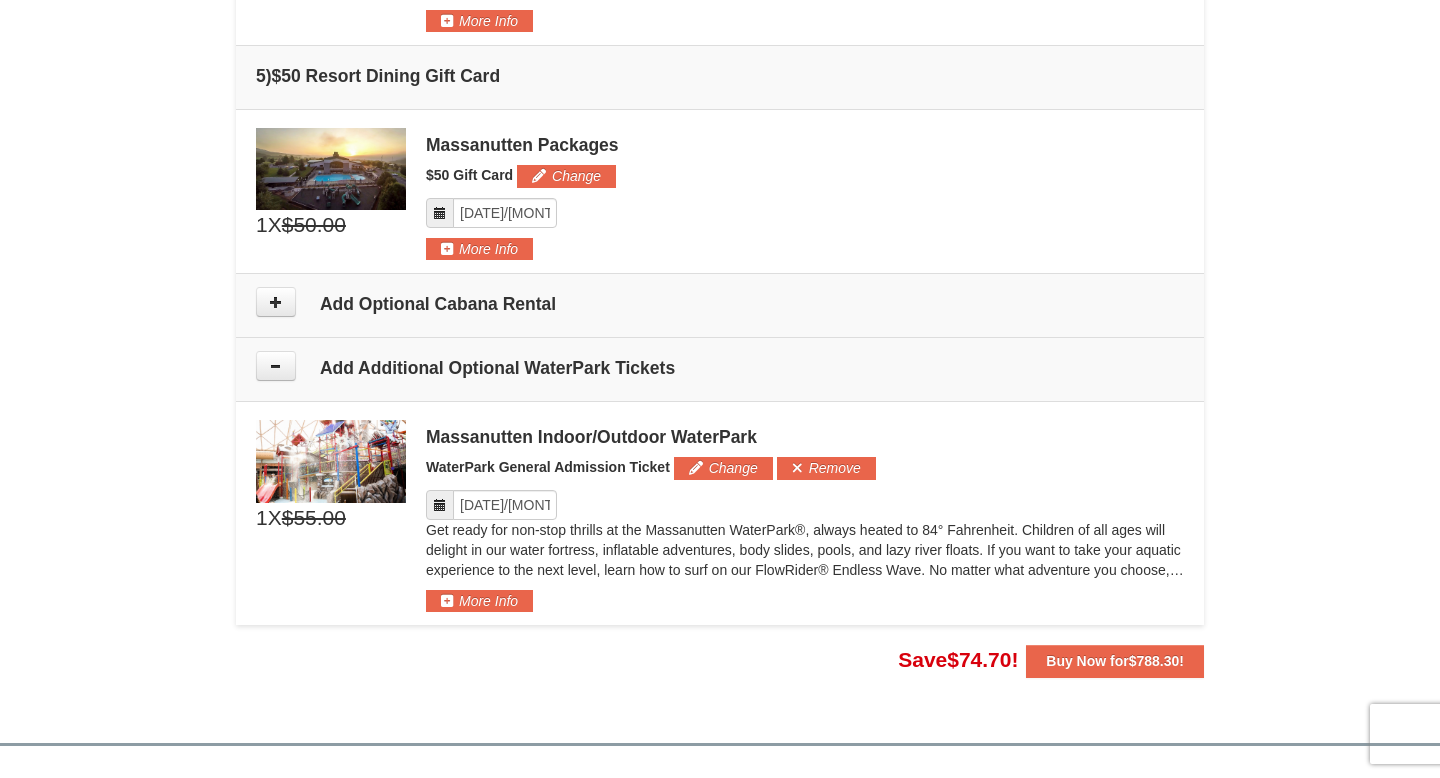 scroll, scrollTop: 1611, scrollLeft: 0, axis: vertical 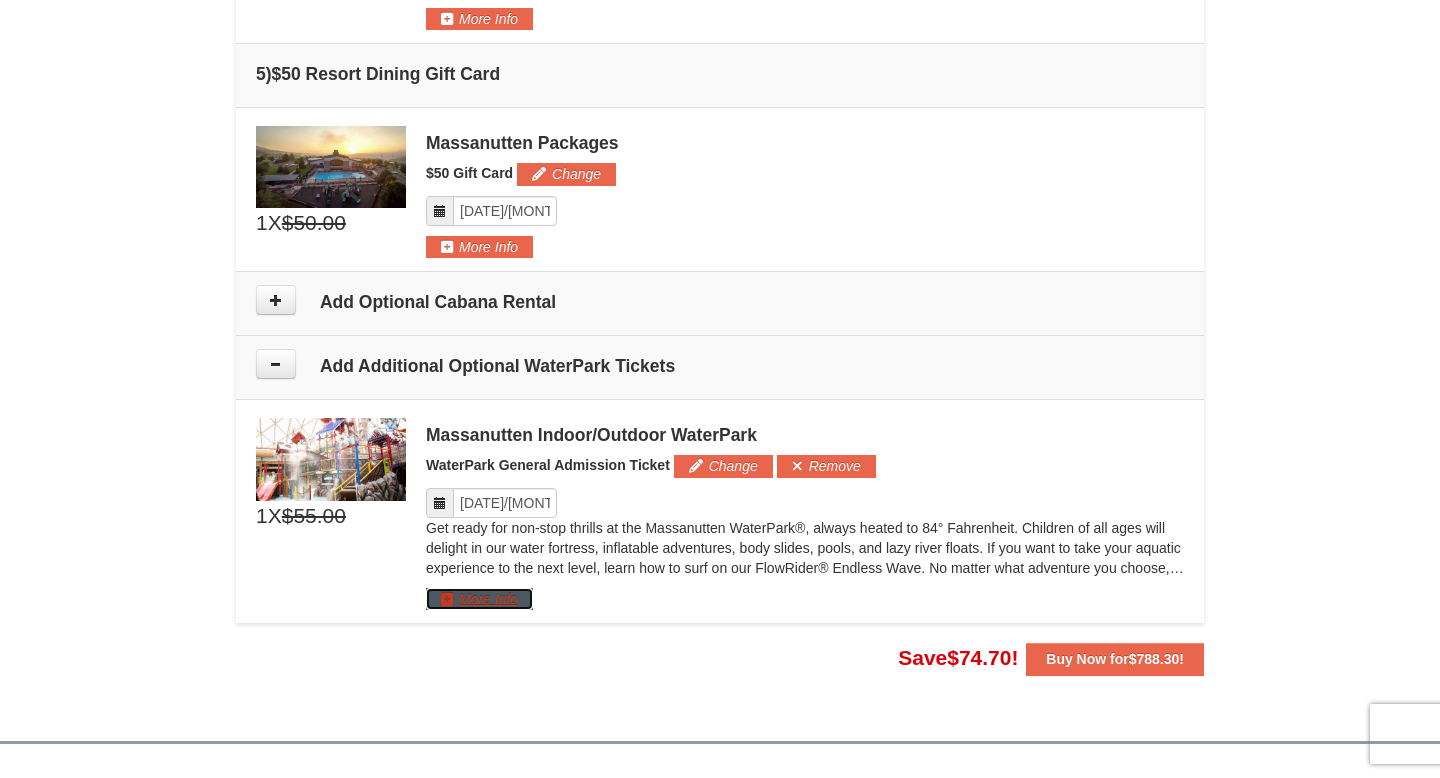 click on "More Info" at bounding box center (479, 599) 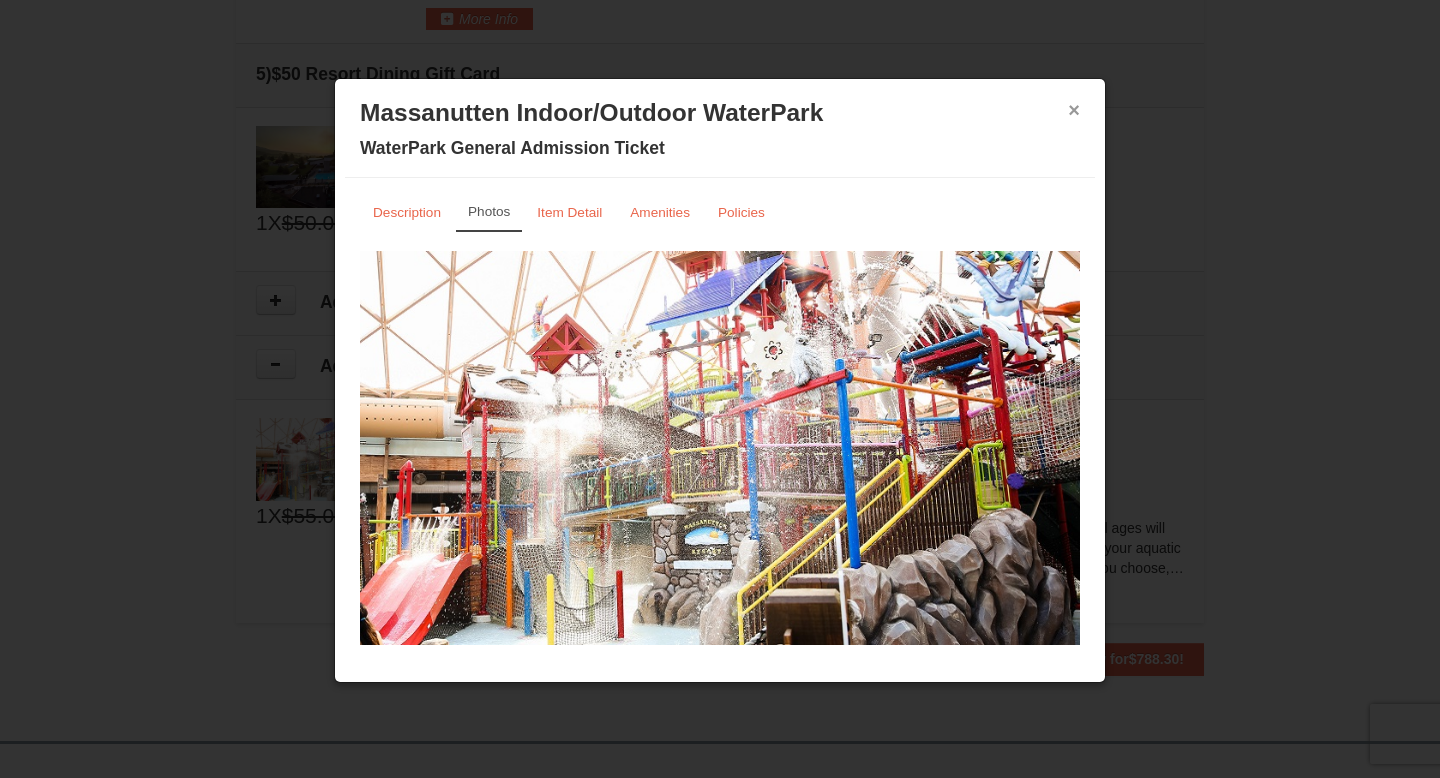 click on "×" at bounding box center (1074, 110) 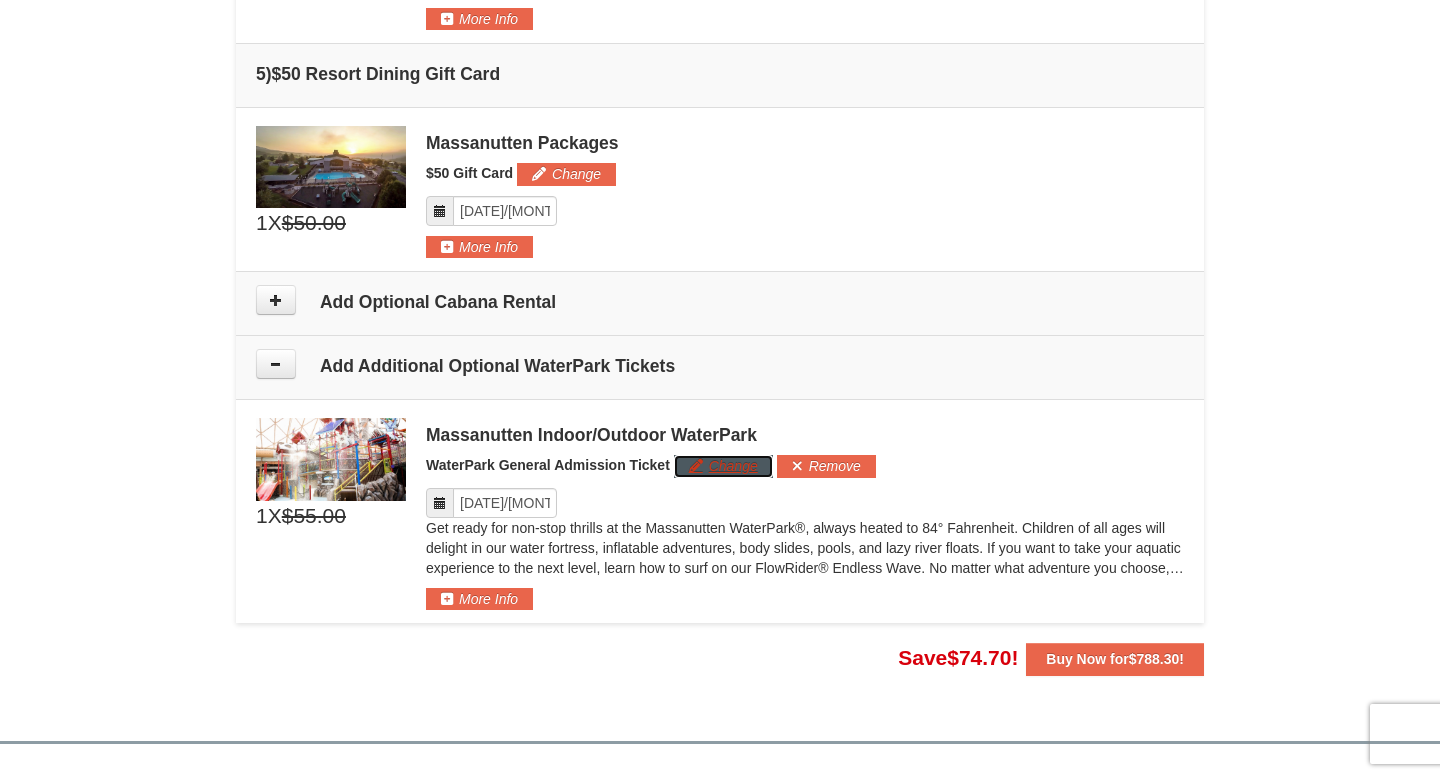 click on "Change" at bounding box center [723, 466] 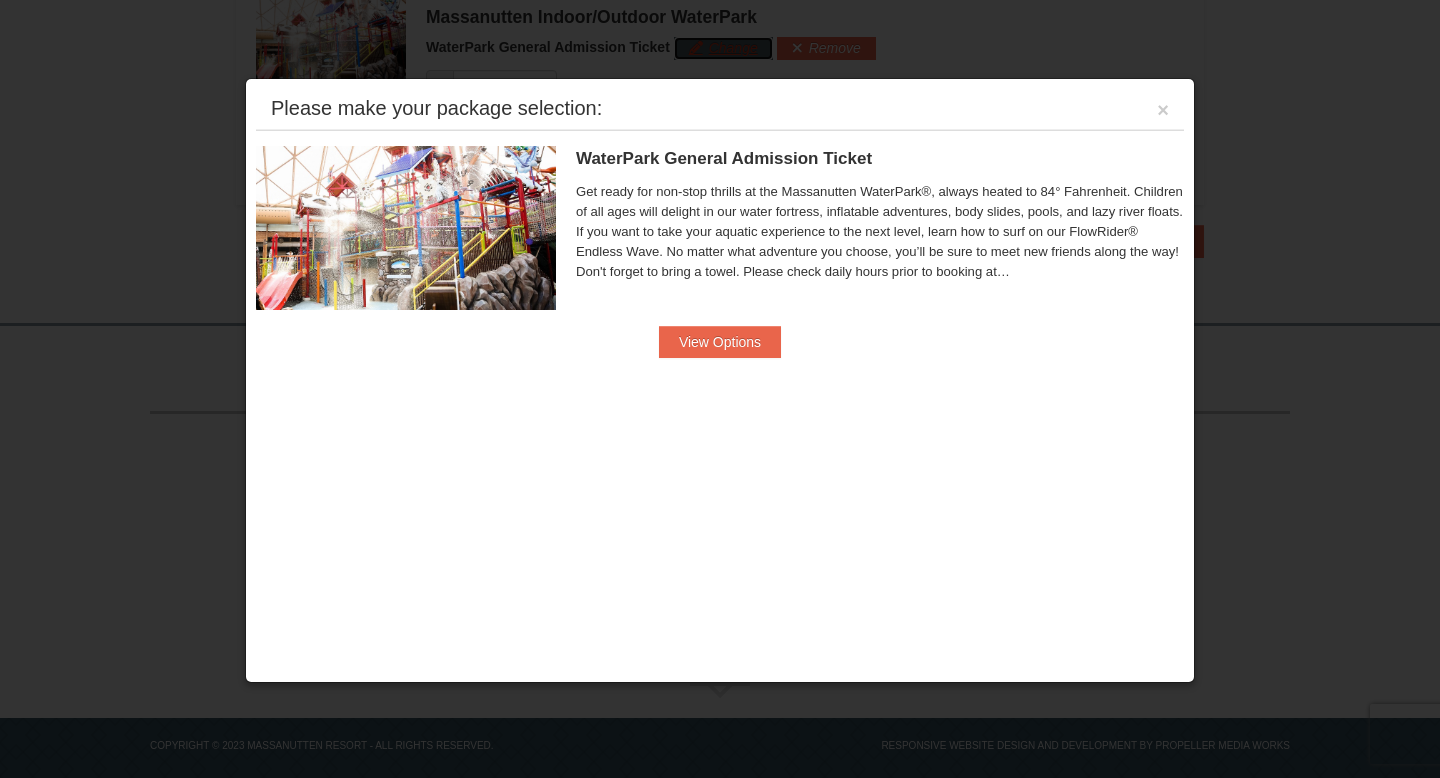 scroll, scrollTop: 2029, scrollLeft: 0, axis: vertical 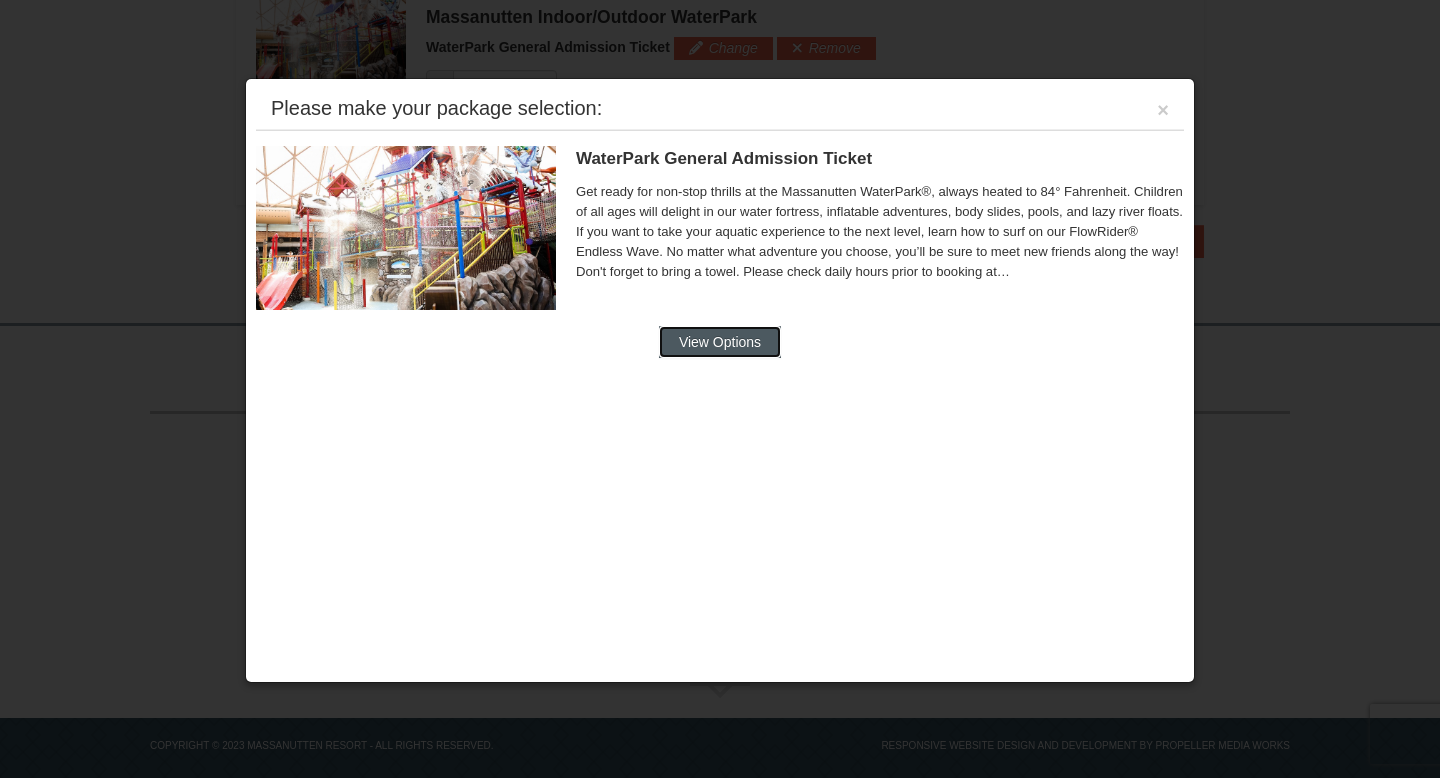 click on "View Options" at bounding box center (720, 342) 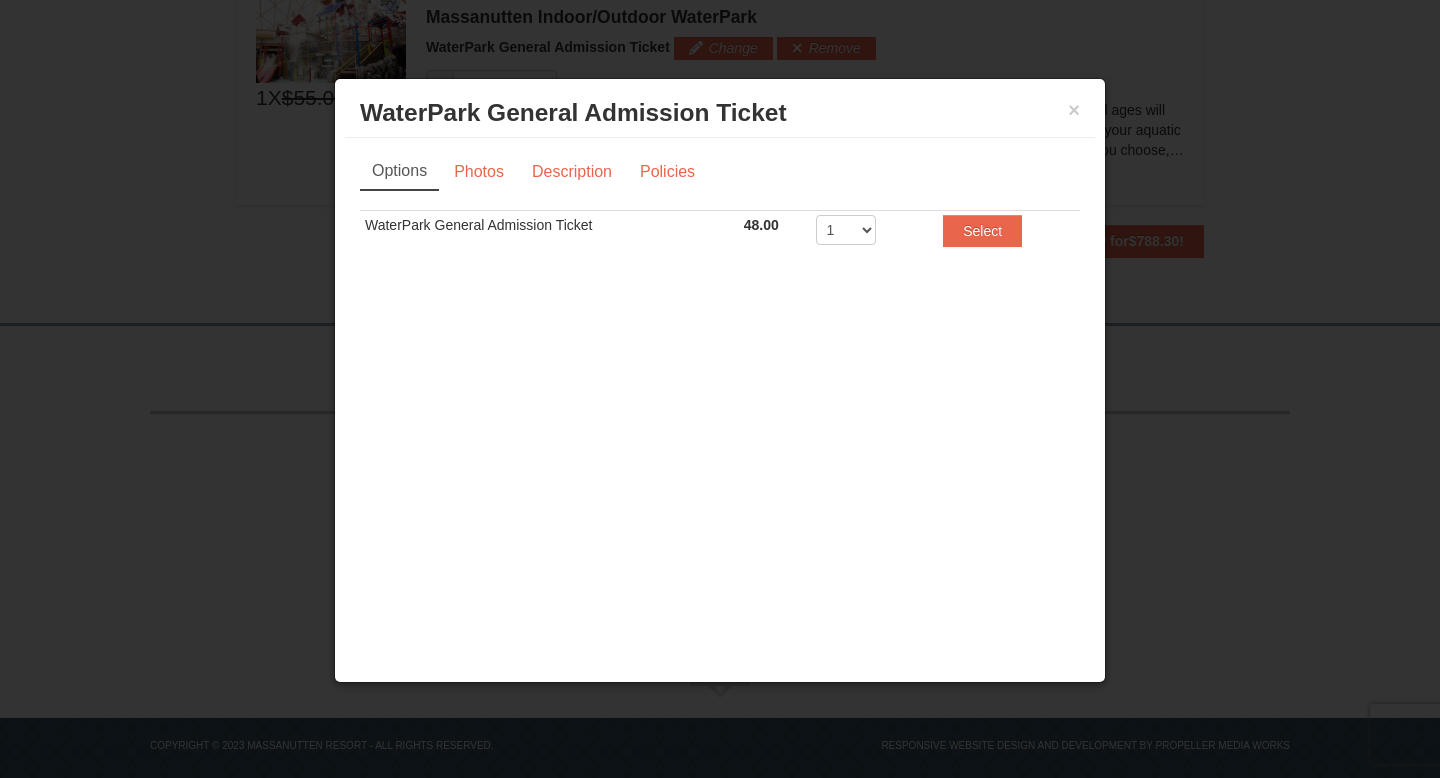 click on "×
WaterPark General Admission Ticket  Massanutten Indoor/Outdoor WaterPark" at bounding box center (720, 113) 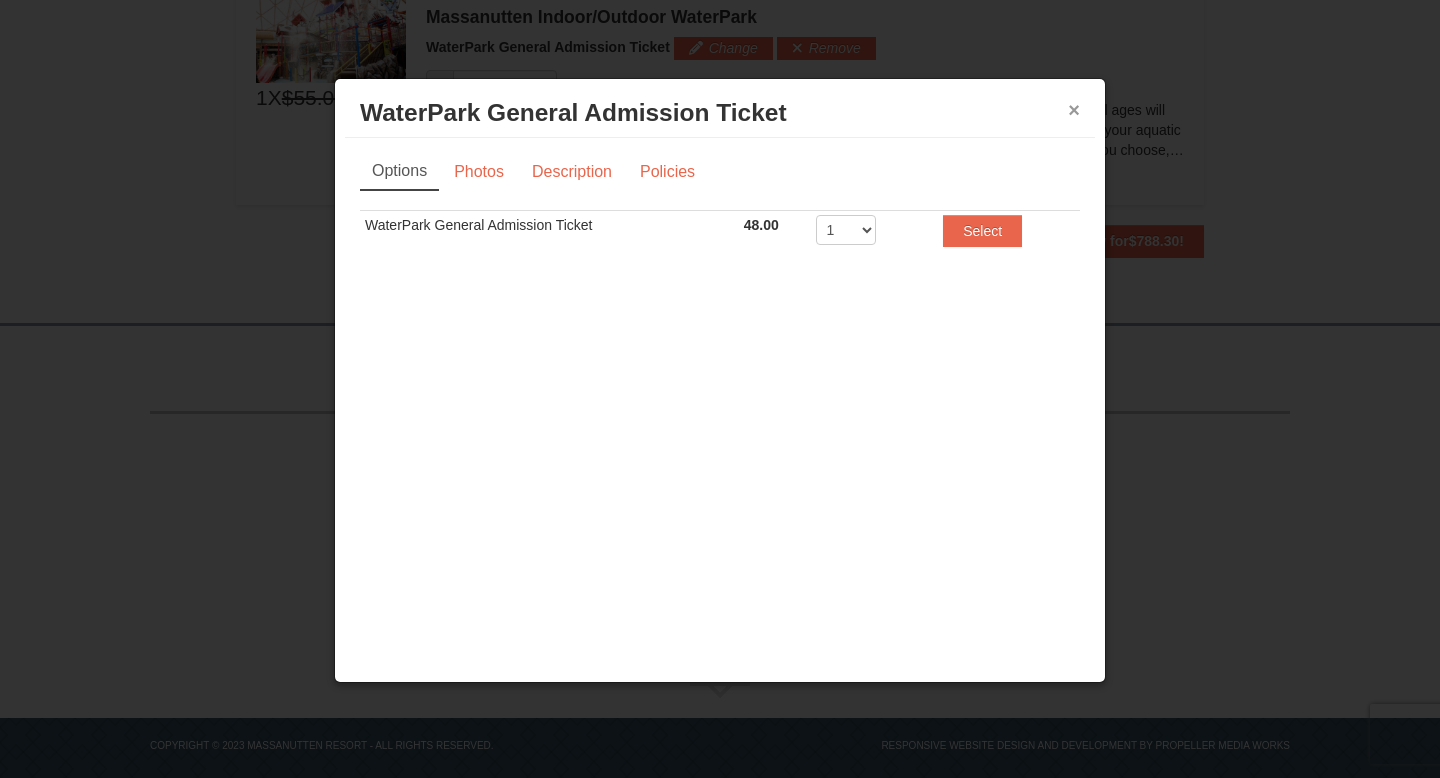 click on "×" at bounding box center [1074, 110] 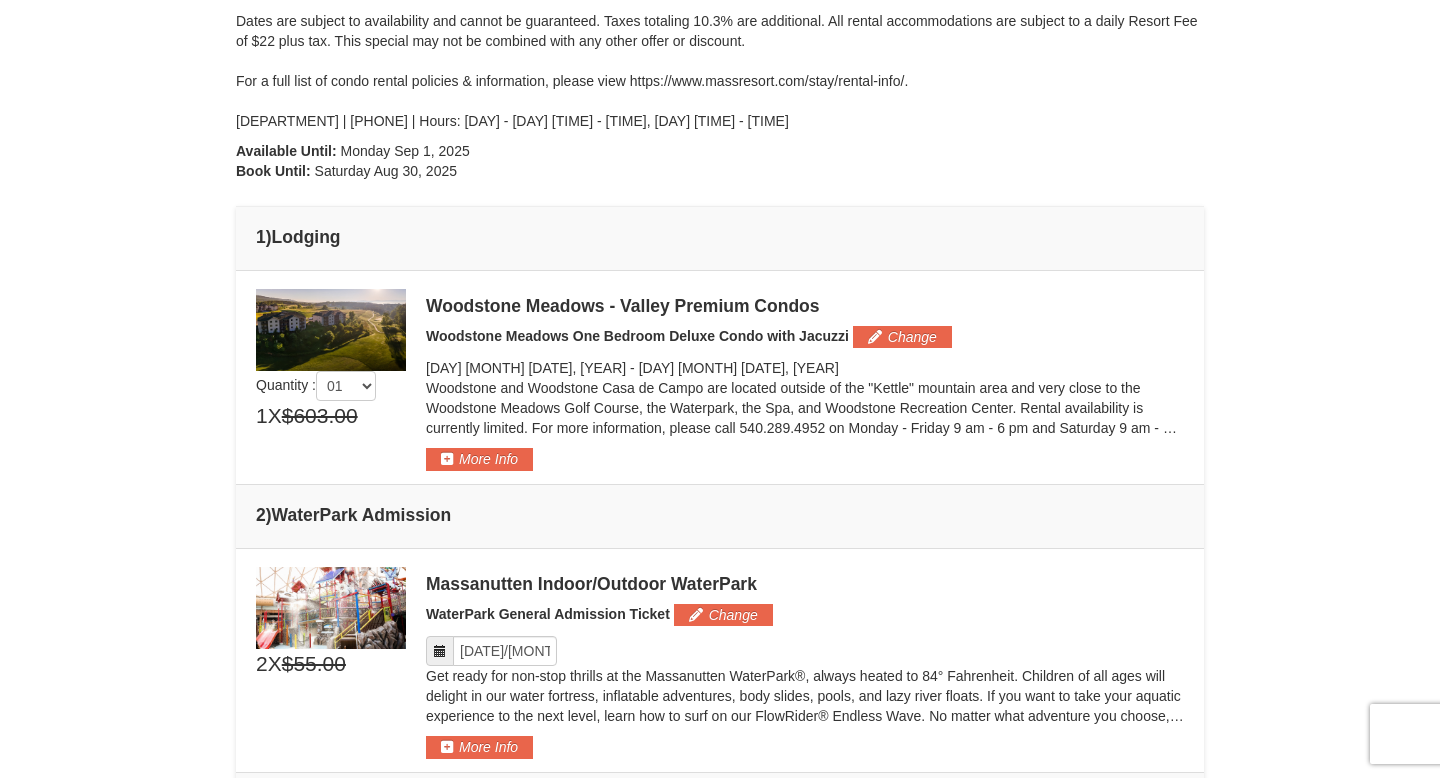 scroll, scrollTop: 0, scrollLeft: 0, axis: both 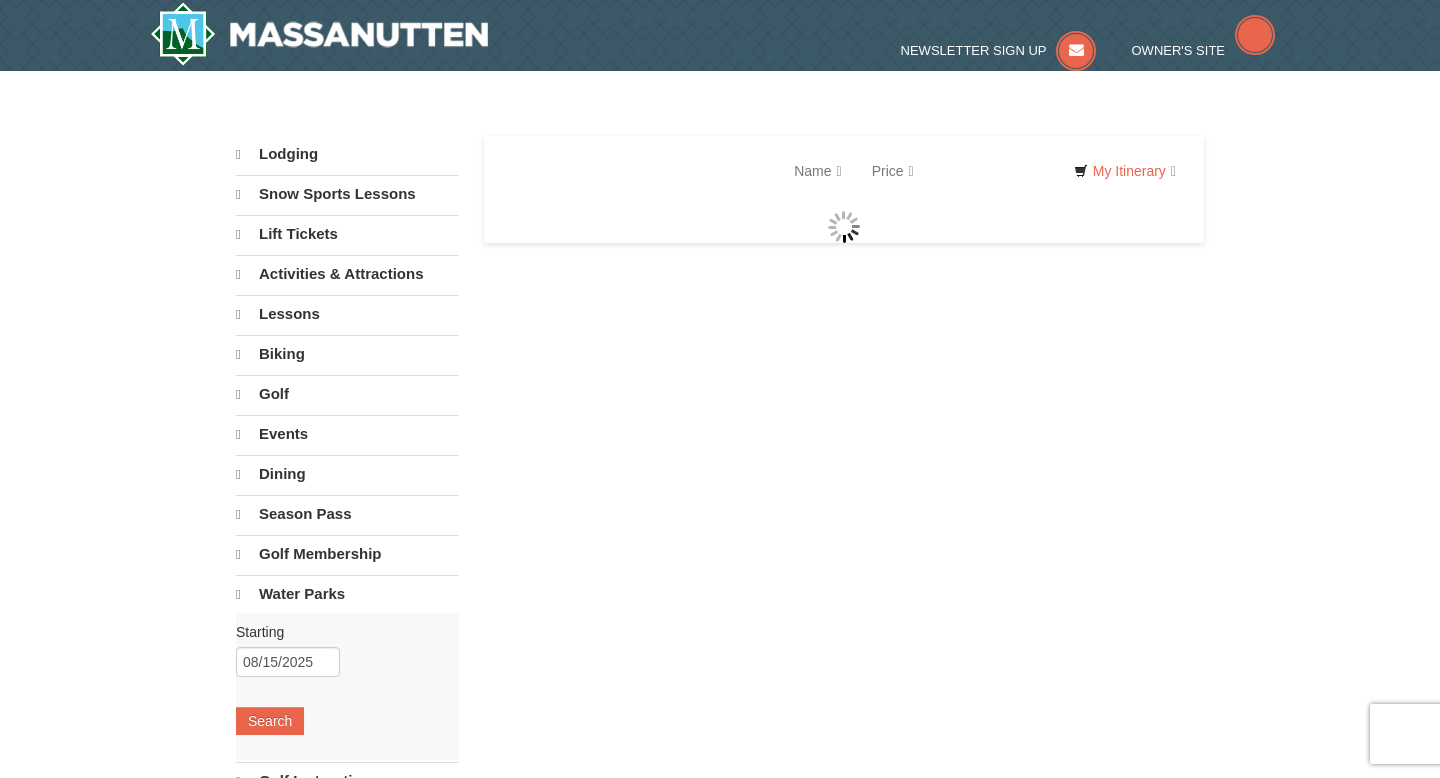 select on "8" 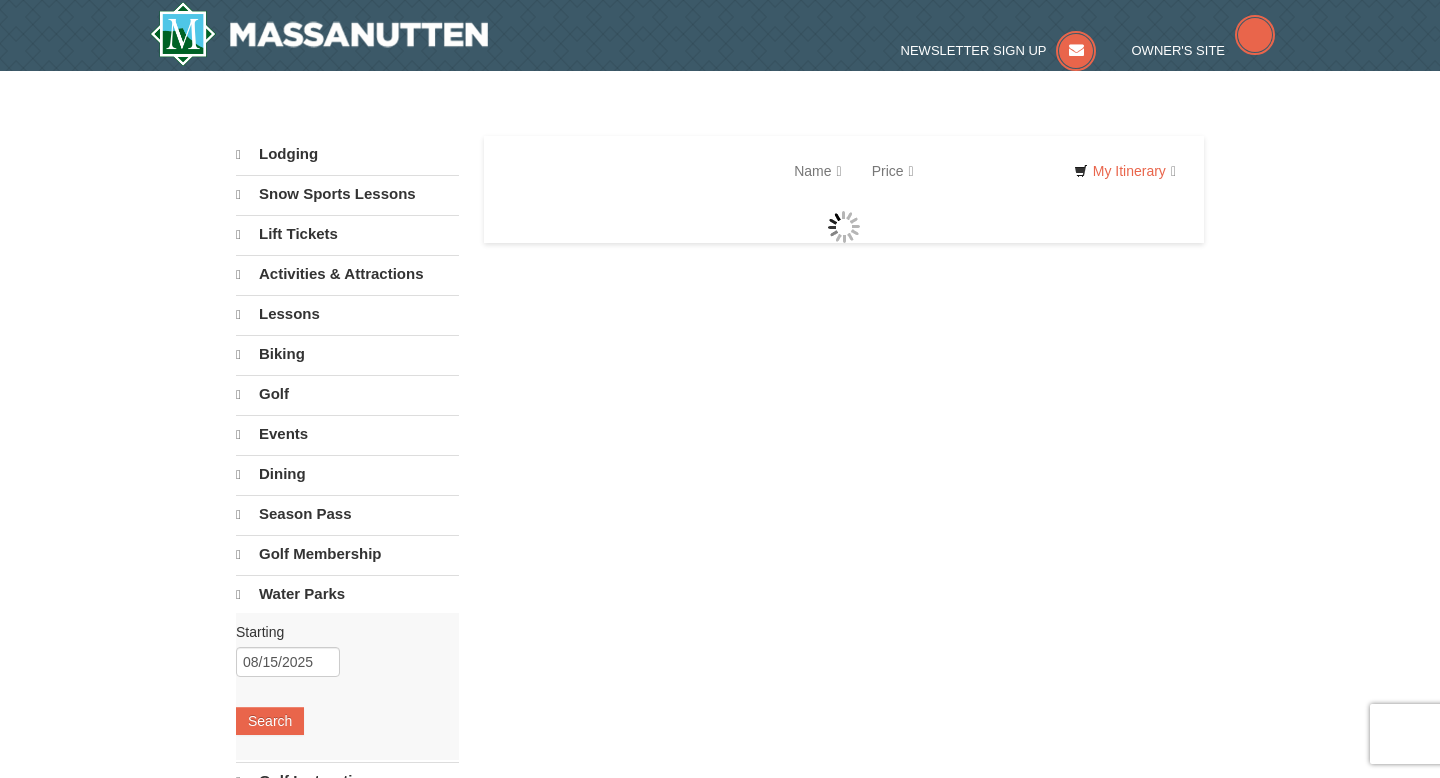 select on "8" 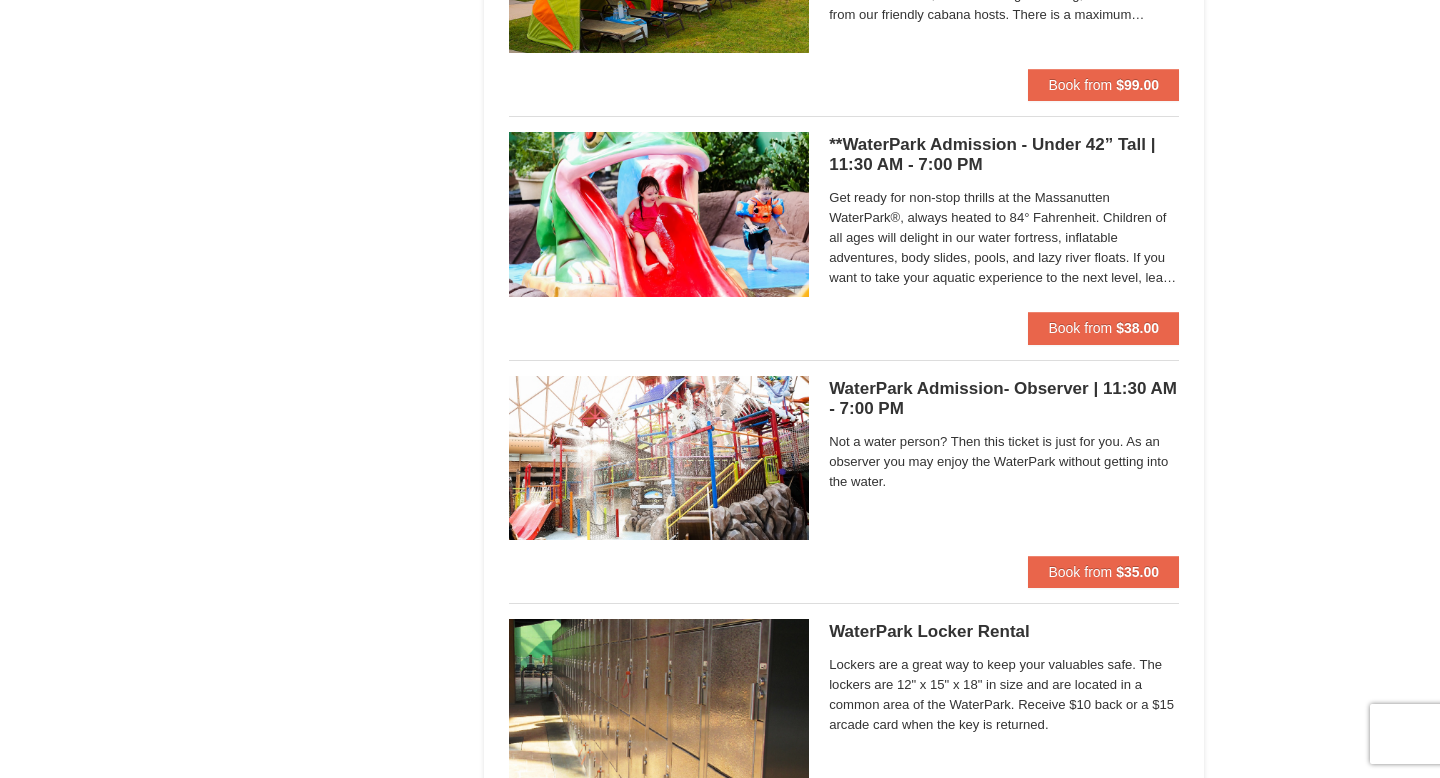 scroll, scrollTop: 1552, scrollLeft: 0, axis: vertical 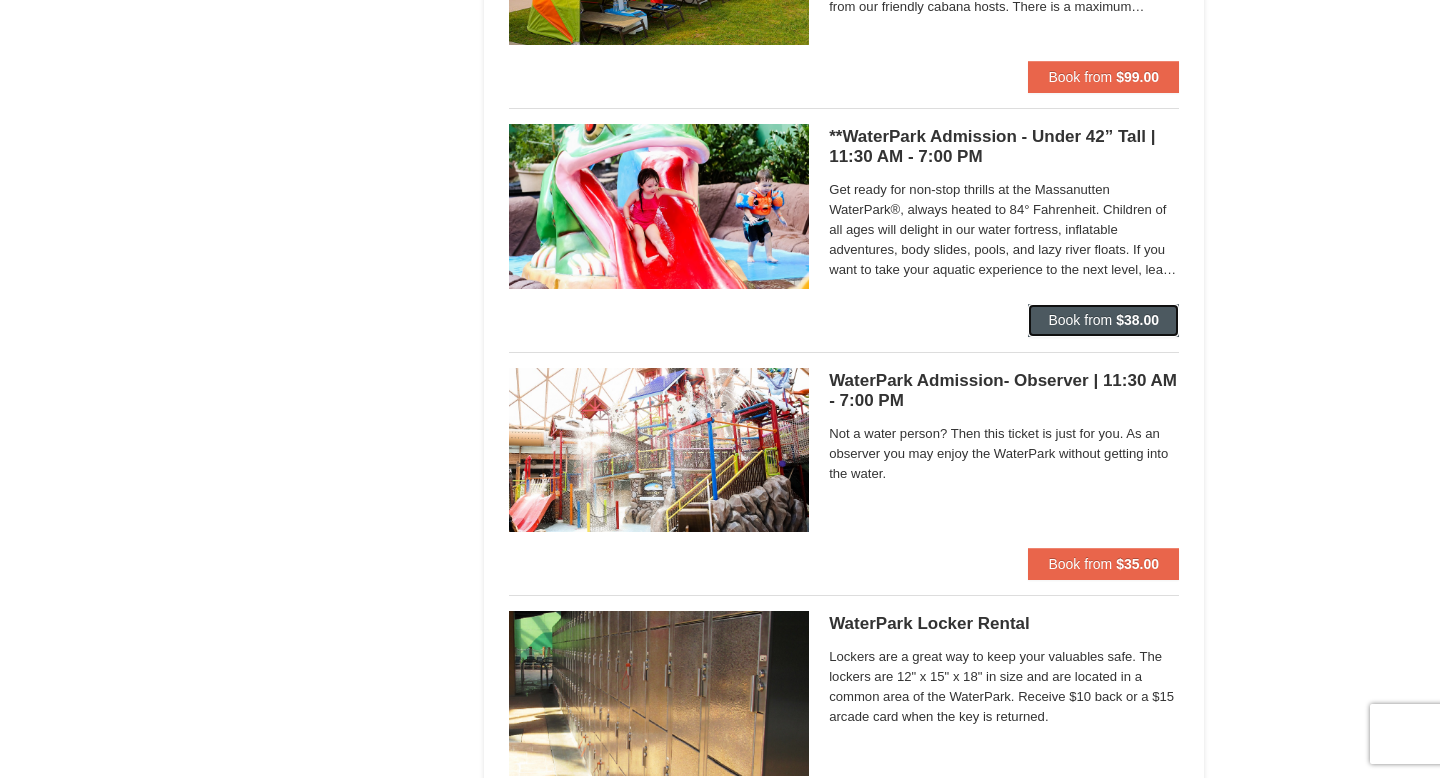 click on "Book from   $38.00" at bounding box center (1103, 320) 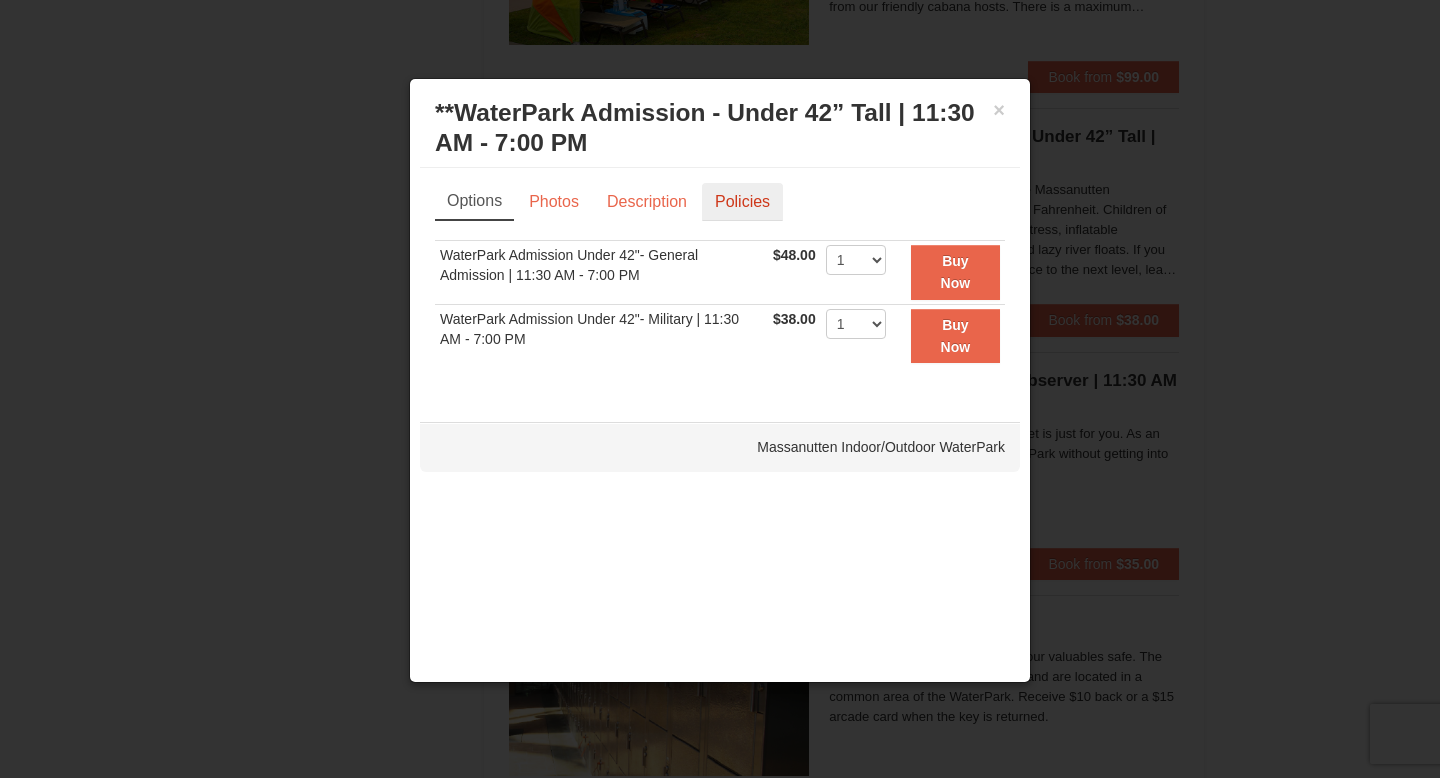 click on "Policies" at bounding box center [742, 202] 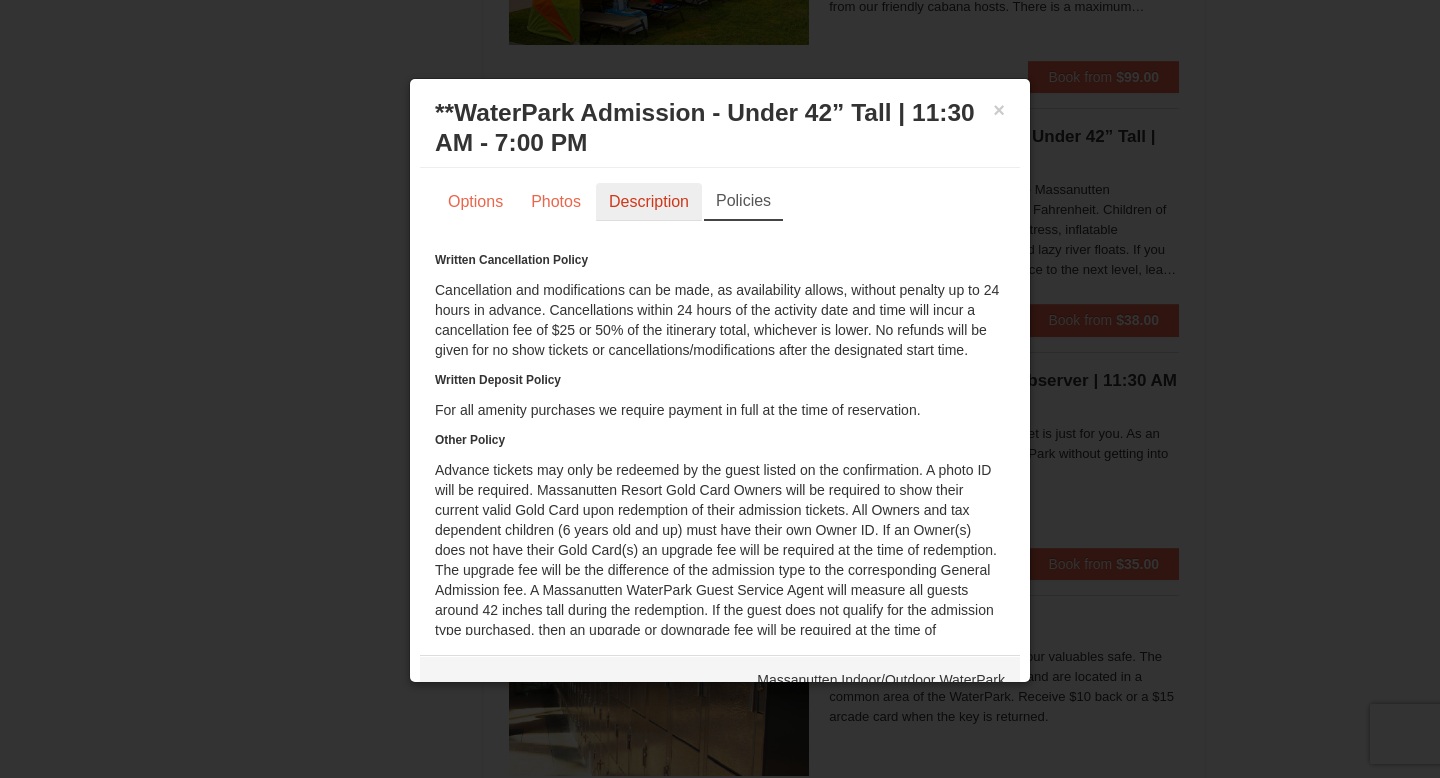 click on "Description" at bounding box center (649, 202) 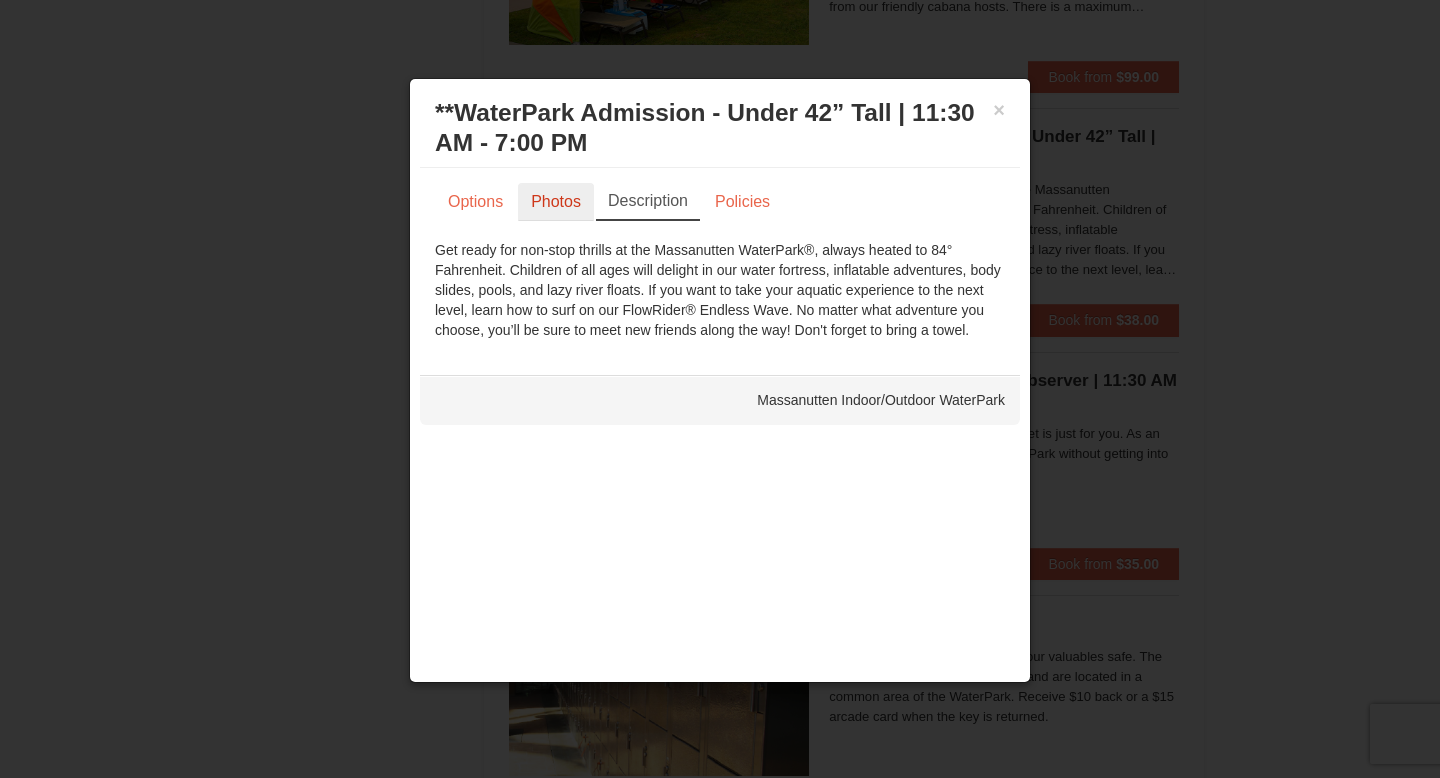 click on "Photos" at bounding box center (556, 202) 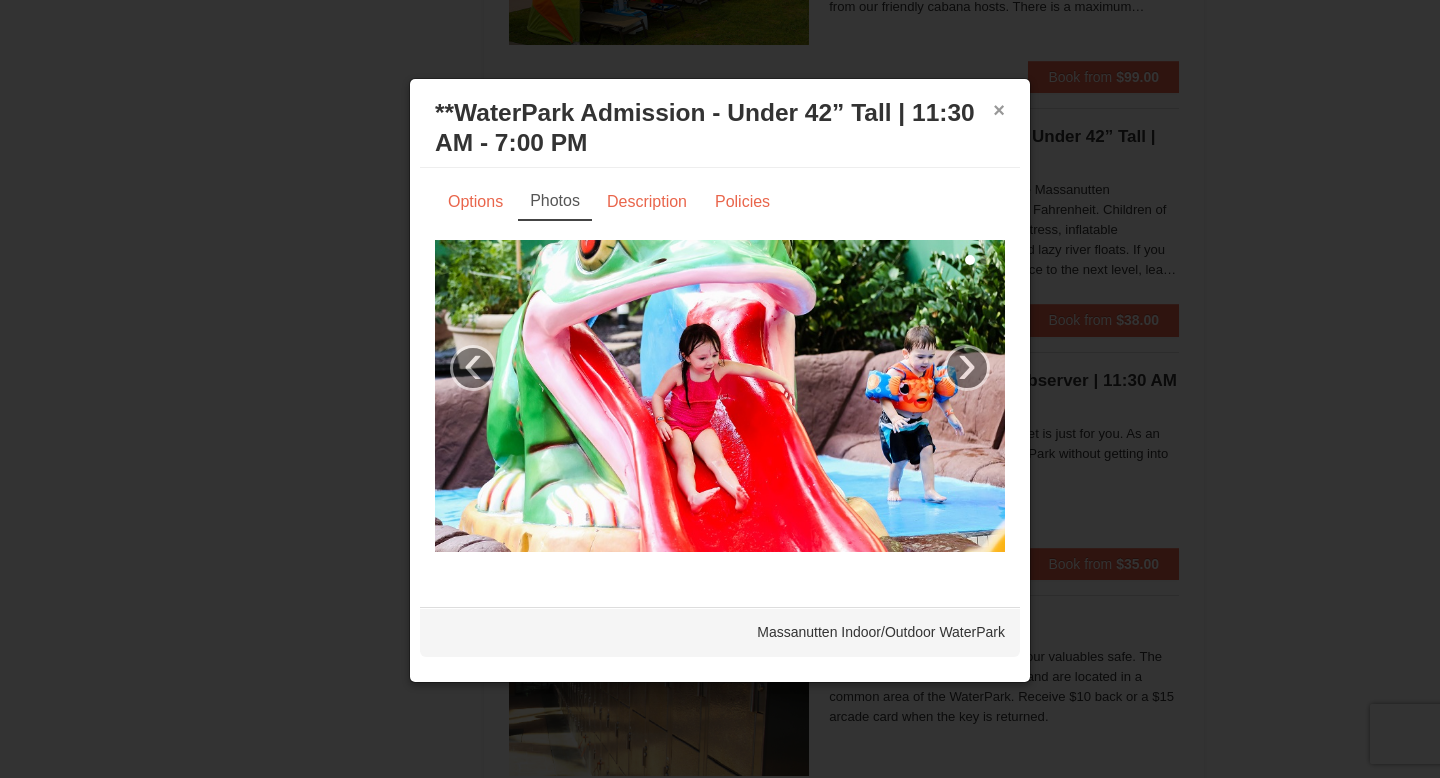 click on "×" at bounding box center (999, 110) 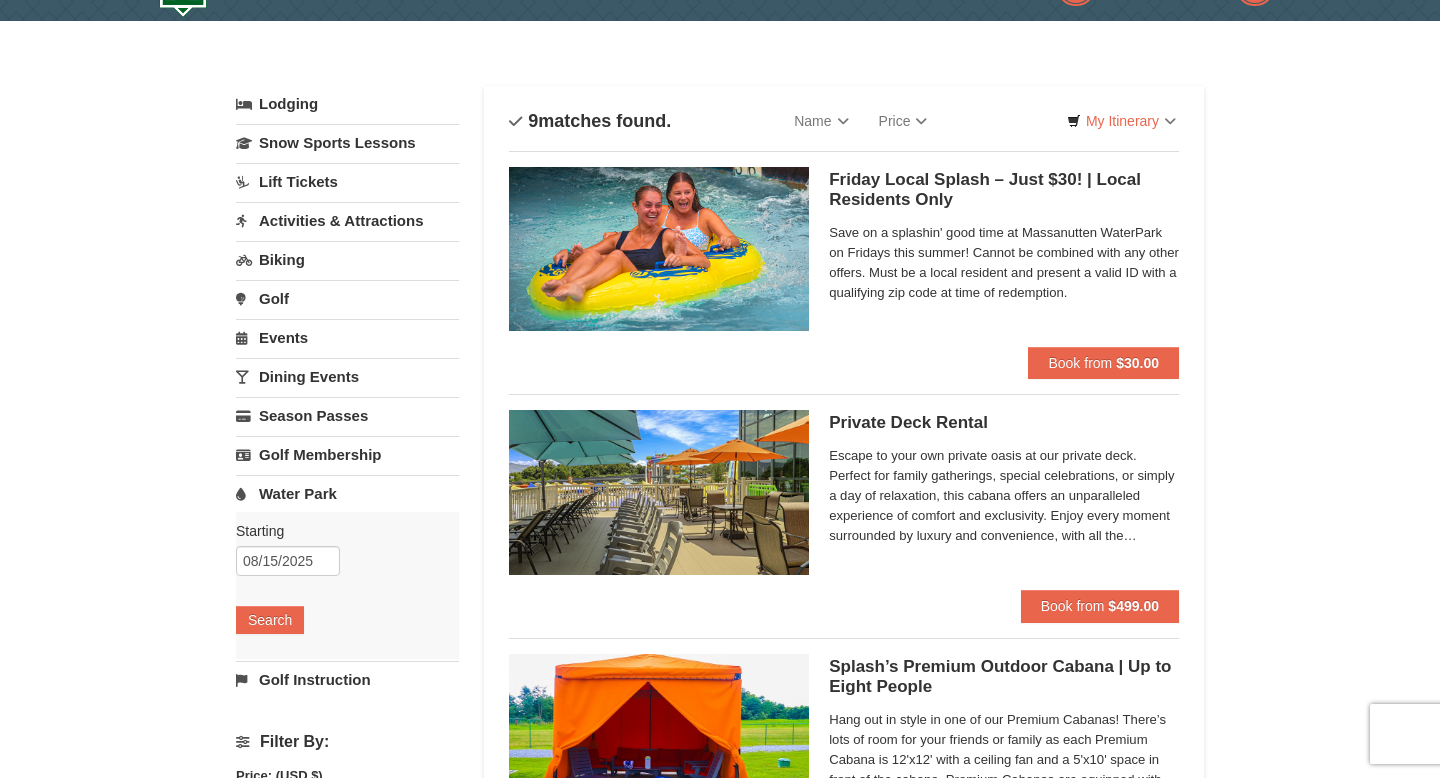 scroll, scrollTop: 51, scrollLeft: 0, axis: vertical 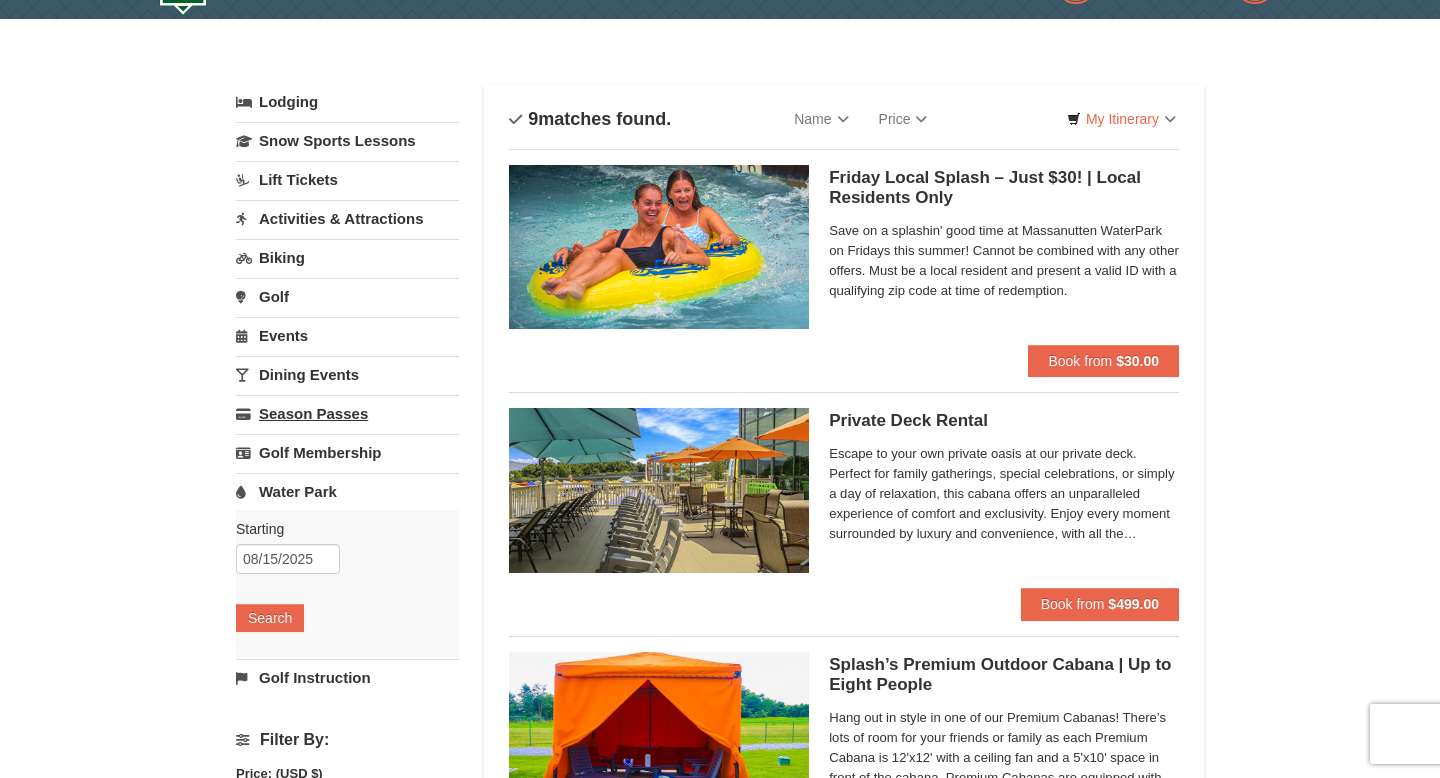 click on "Season Passes" at bounding box center [347, 413] 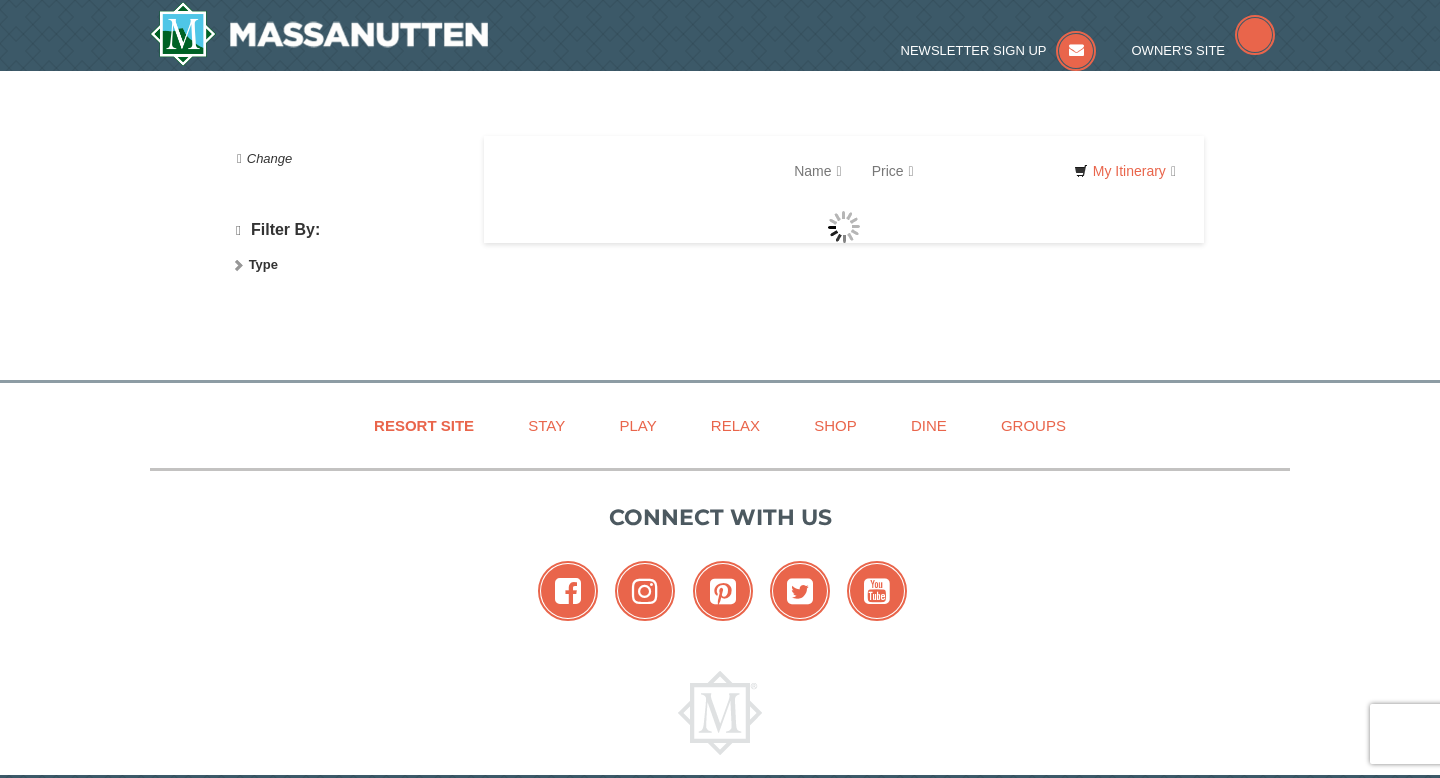 scroll, scrollTop: 0, scrollLeft: 0, axis: both 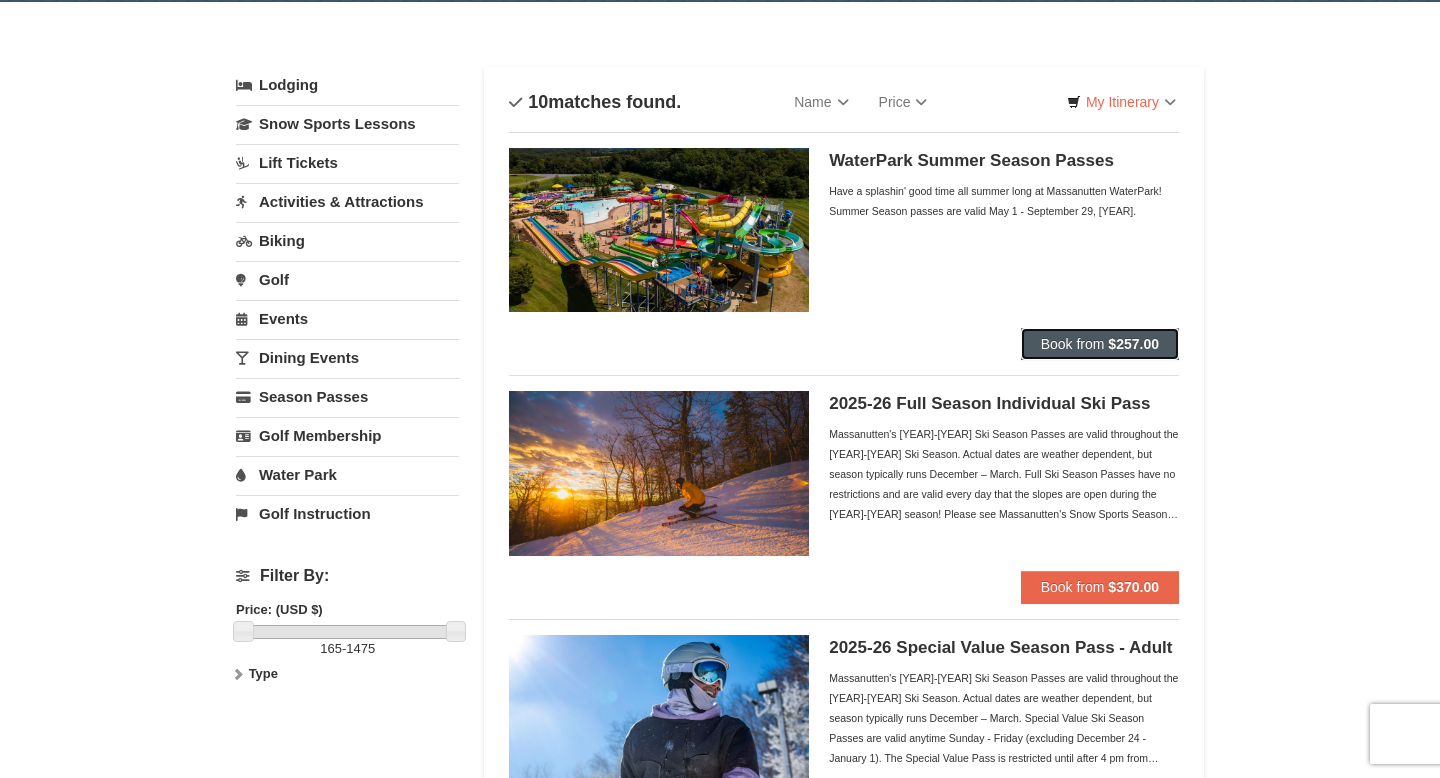 click on "Book from
$257.00" at bounding box center (1100, 344) 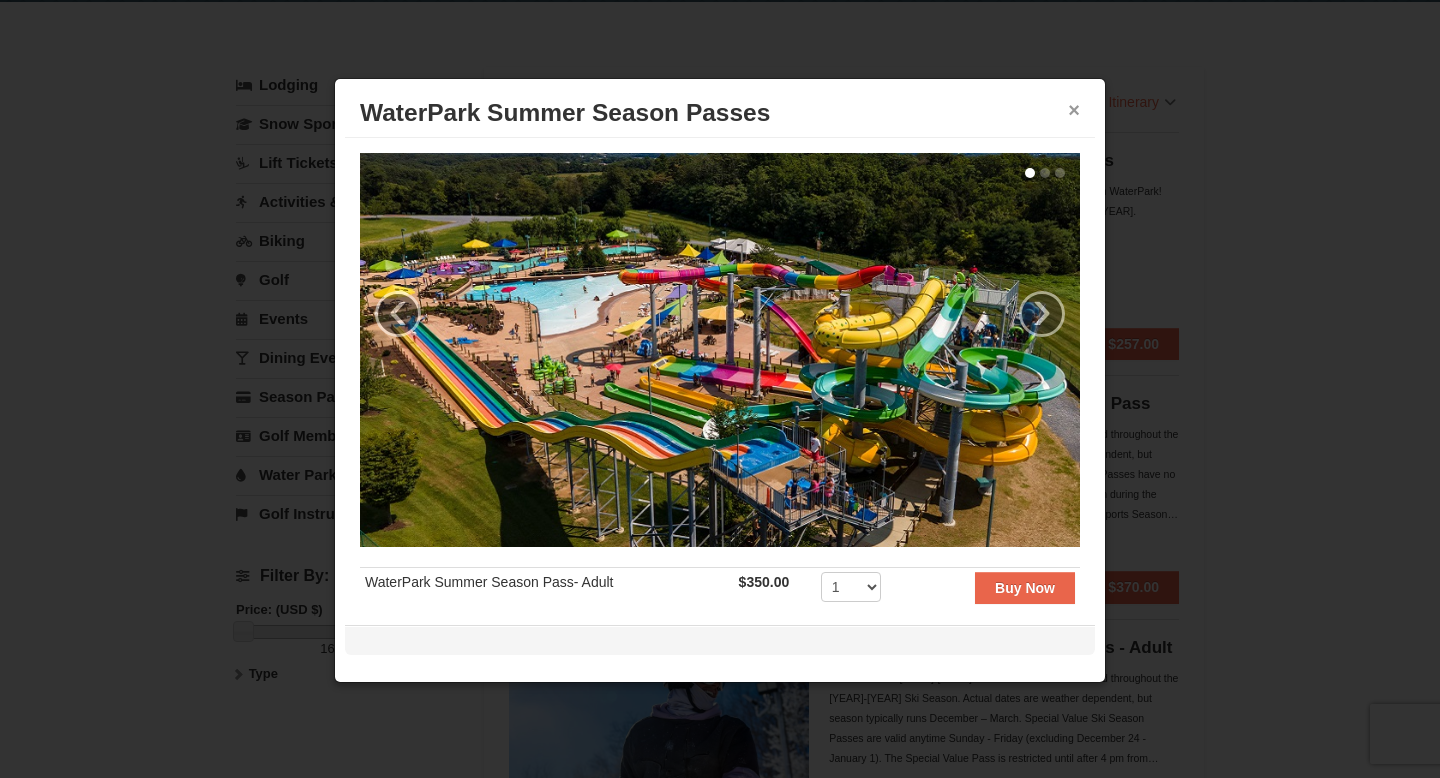 click on "×" at bounding box center [1074, 110] 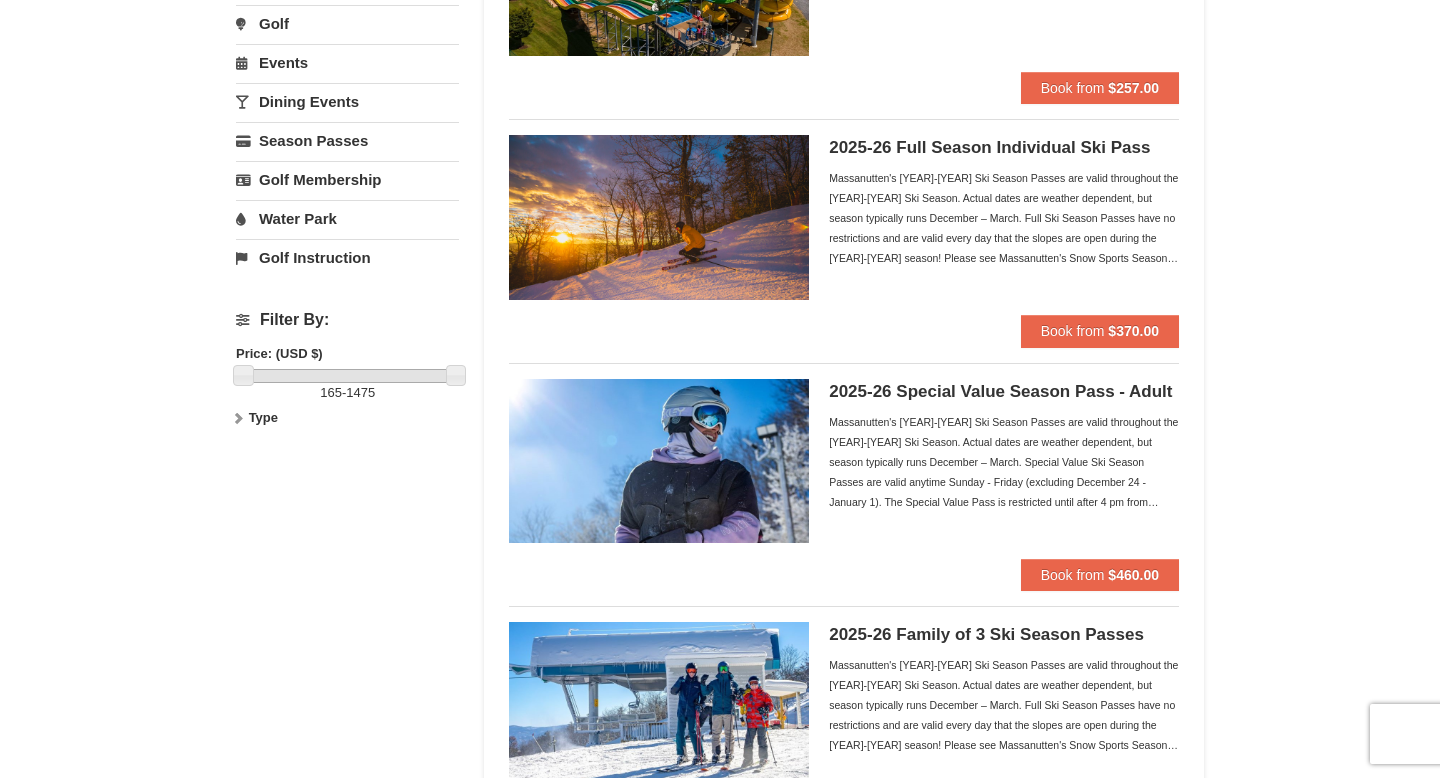 scroll, scrollTop: 0, scrollLeft: 0, axis: both 